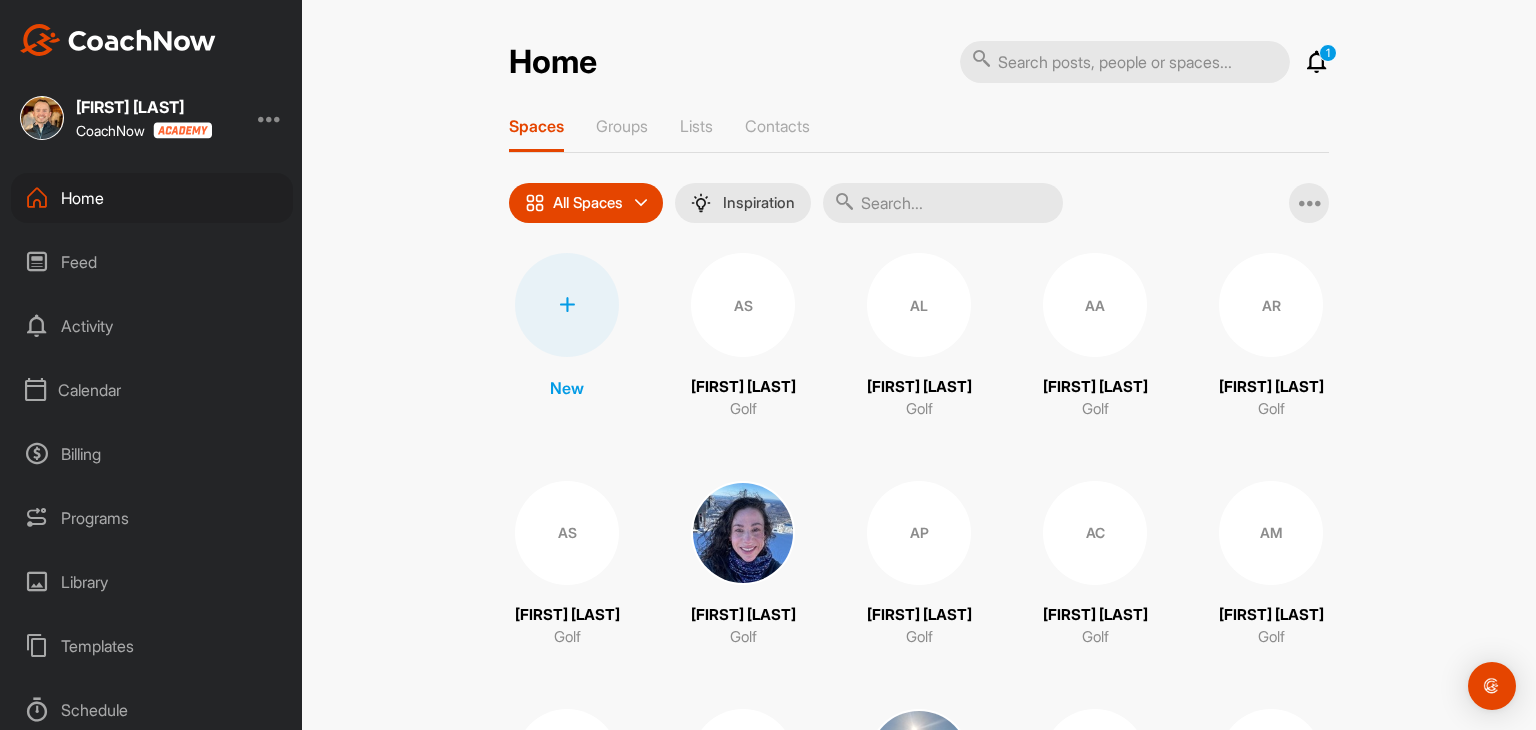 scroll, scrollTop: 0, scrollLeft: 0, axis: both 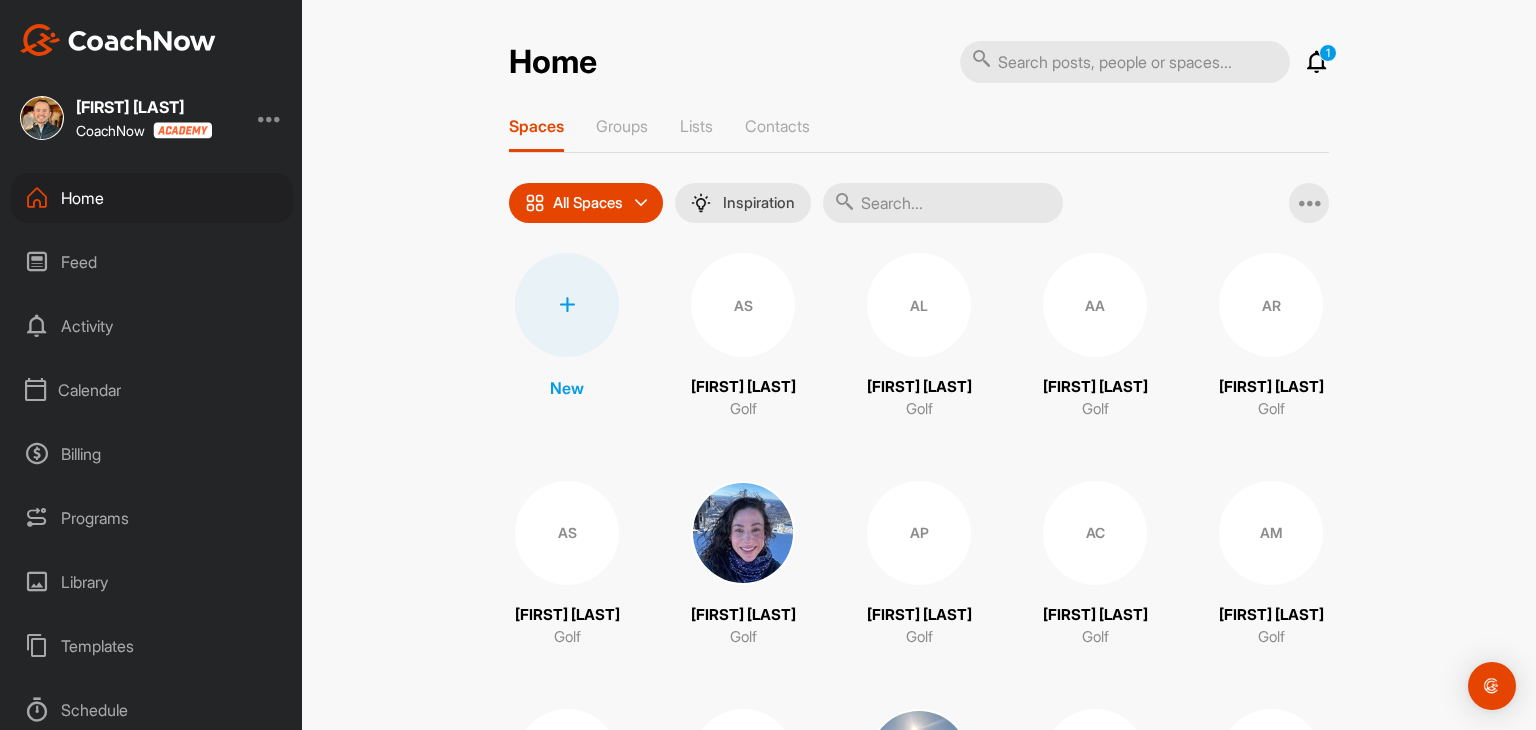 click on "1" at bounding box center (1328, 53) 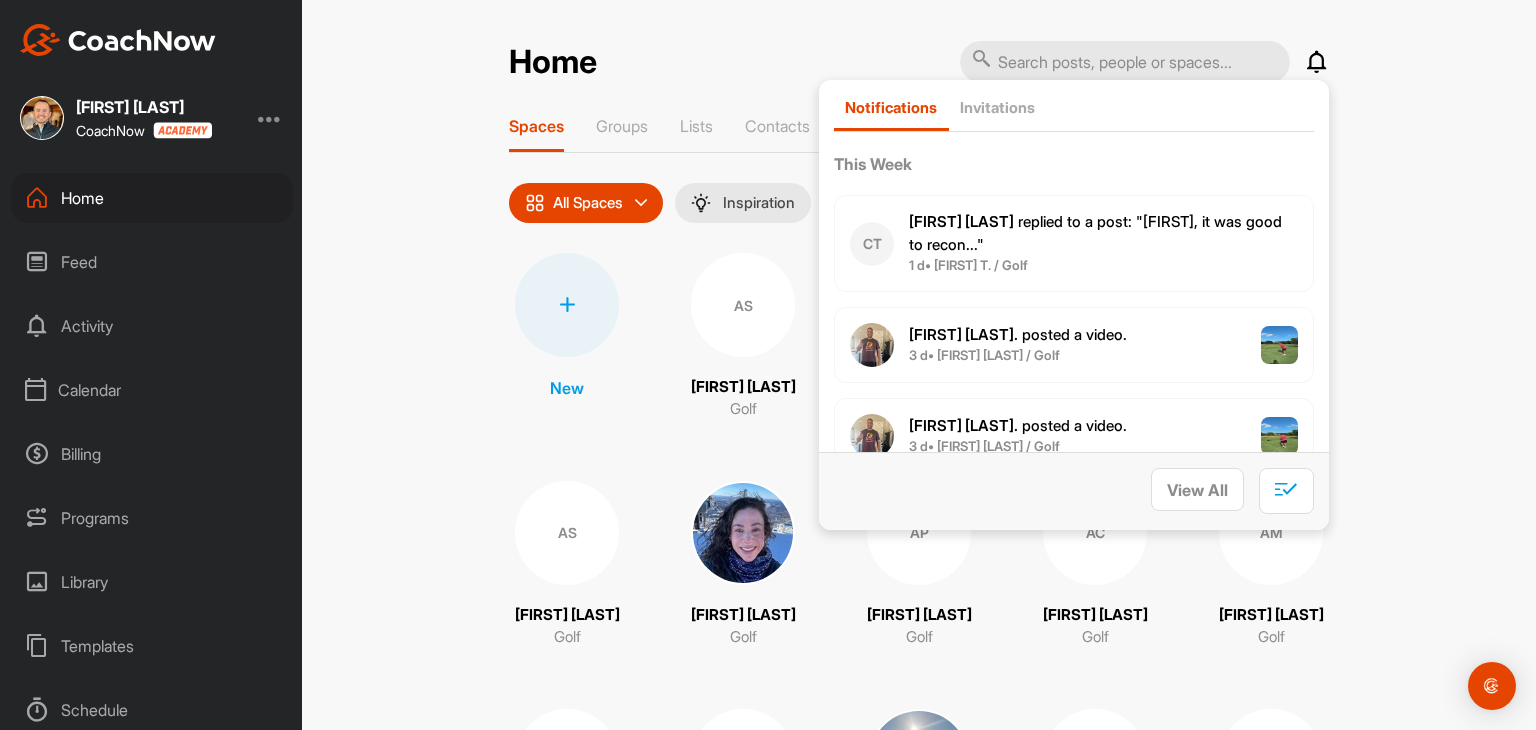 click at bounding box center (1317, 62) 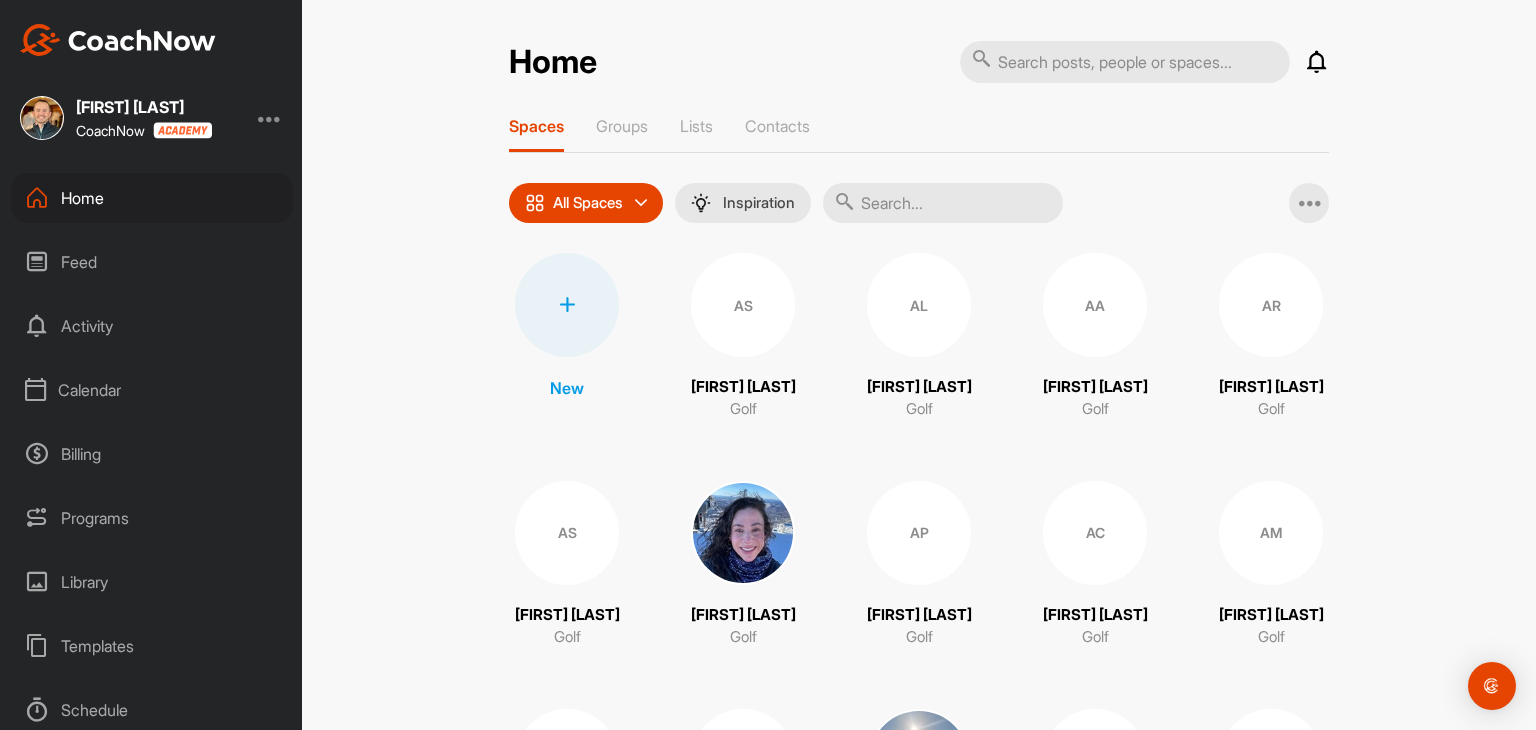 click at bounding box center [943, 203] 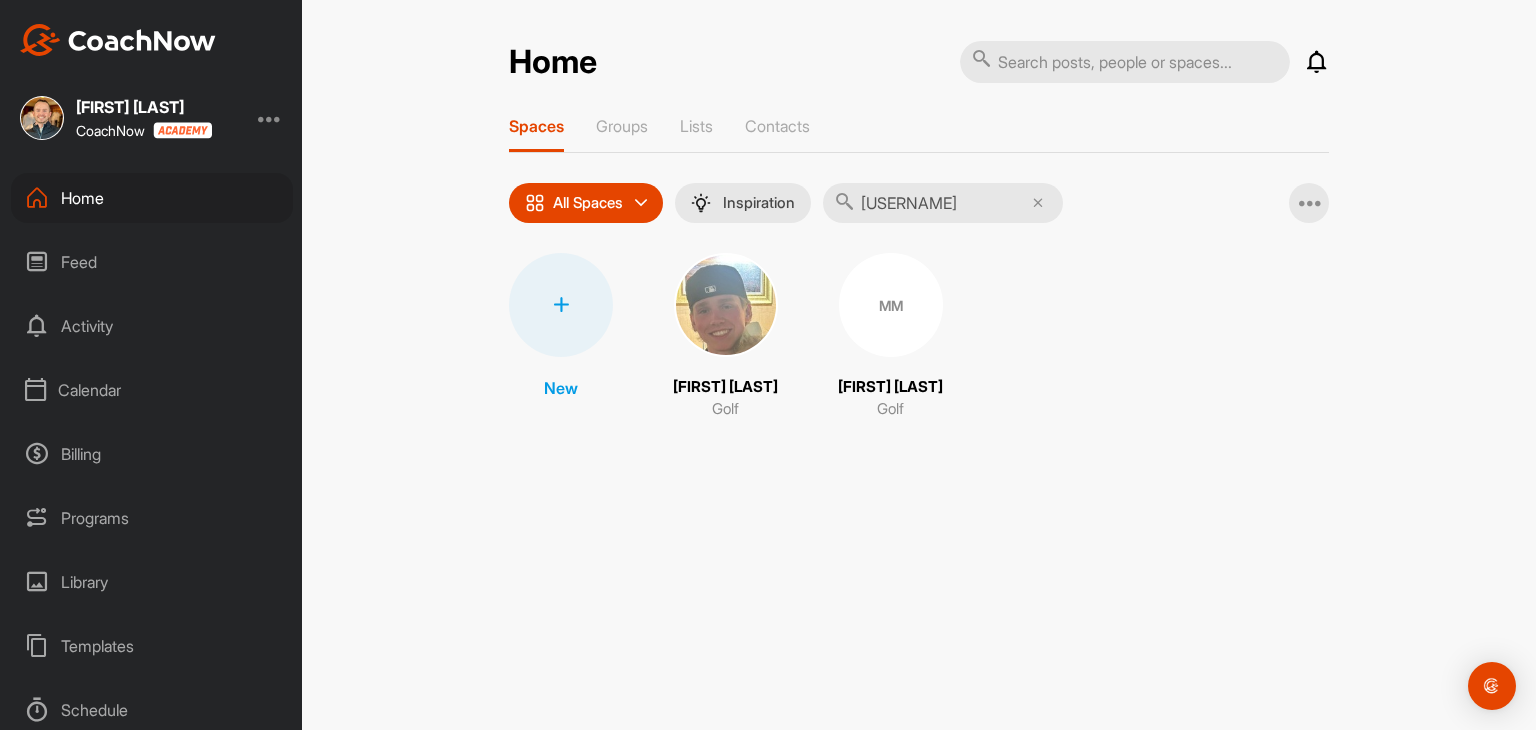 type on "[USERNAME]" 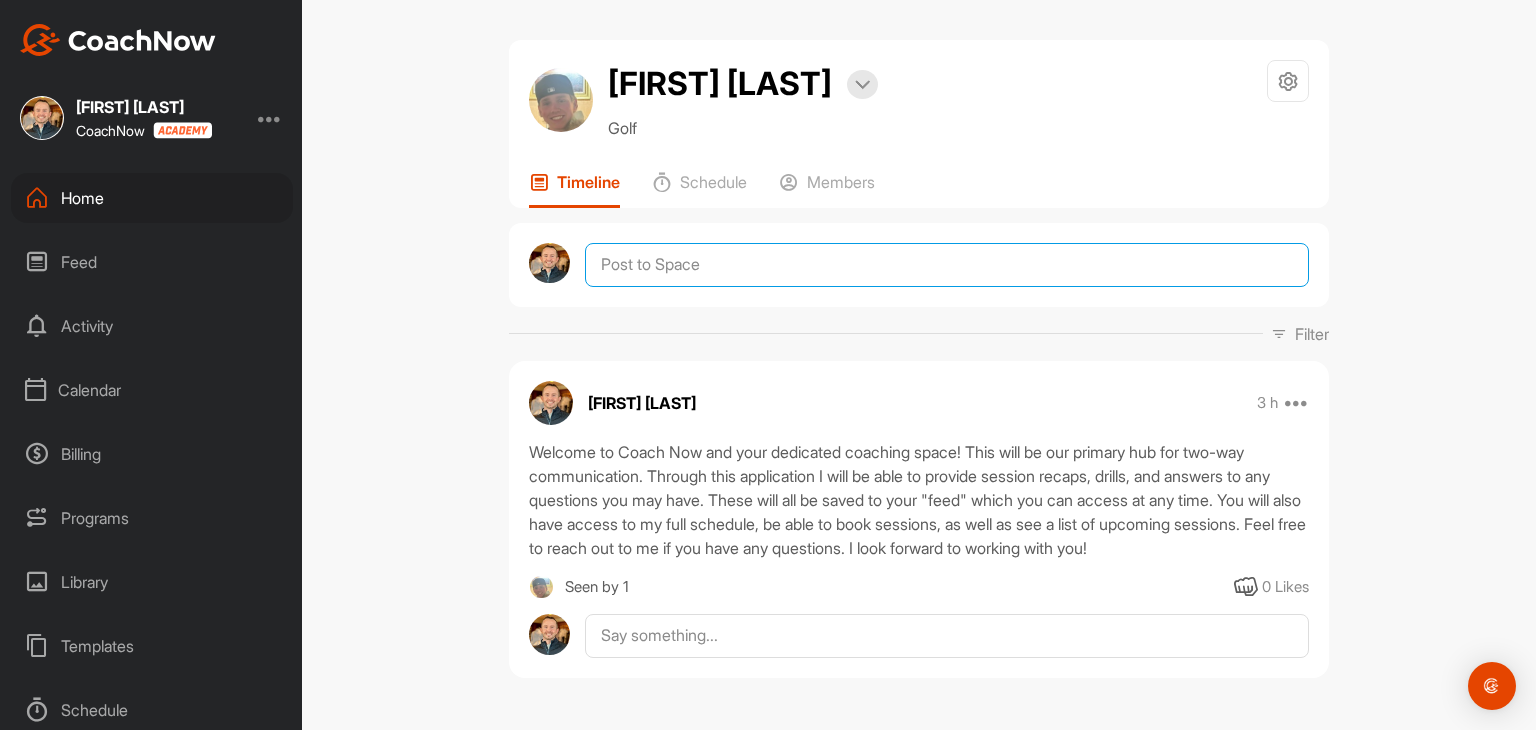 click at bounding box center (947, 265) 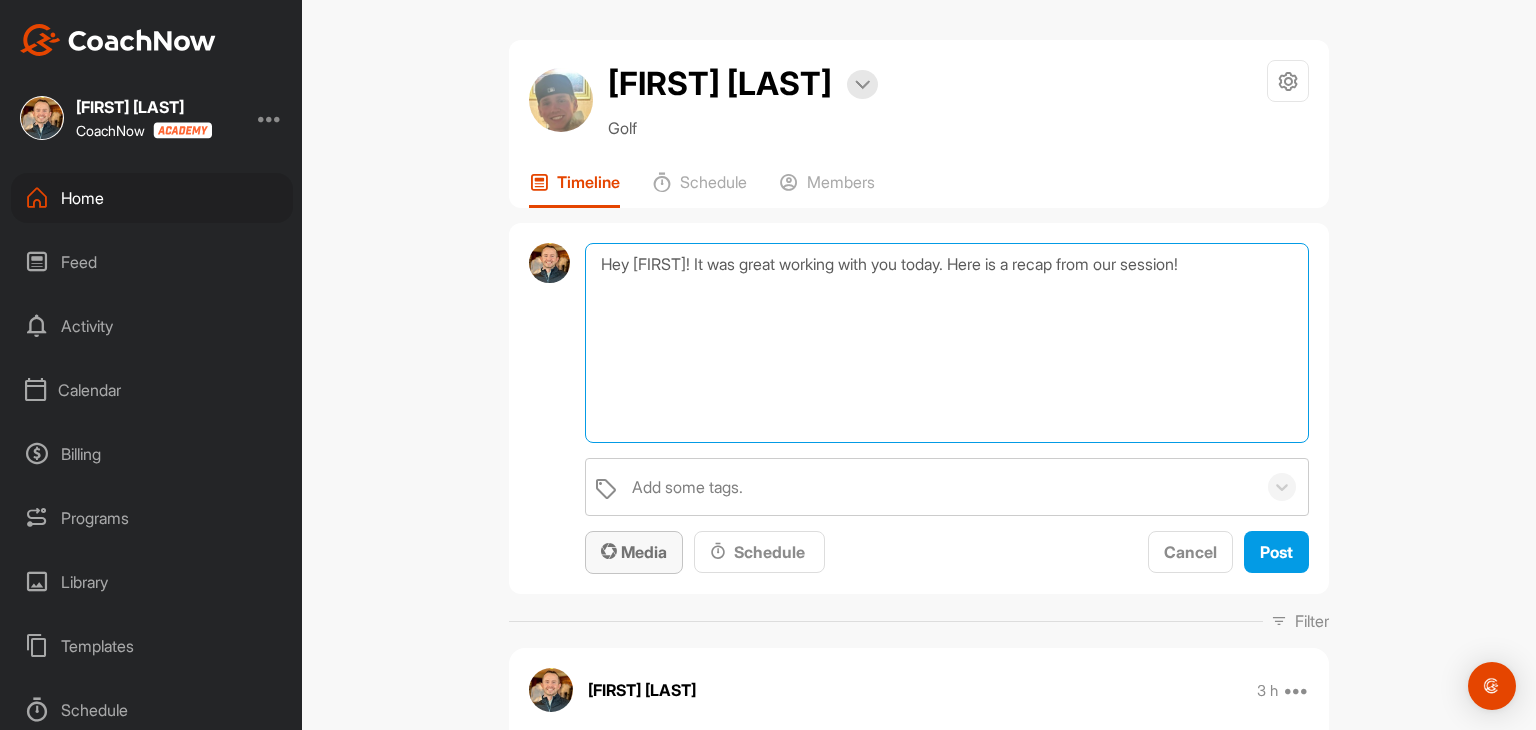 type on "Hey [FIRST]! It was great working with you today. Here is a recap from our session!" 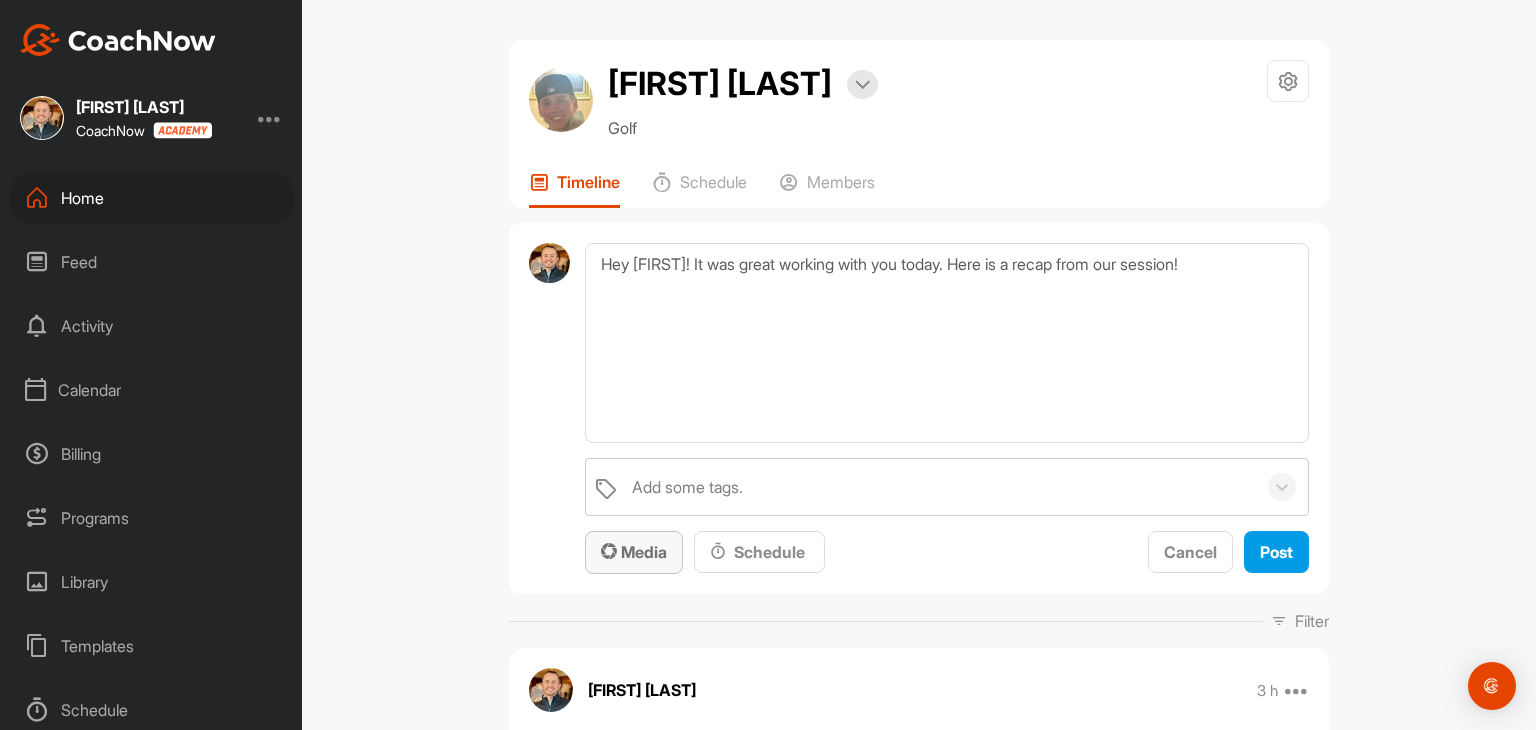 click at bounding box center (609, 551) 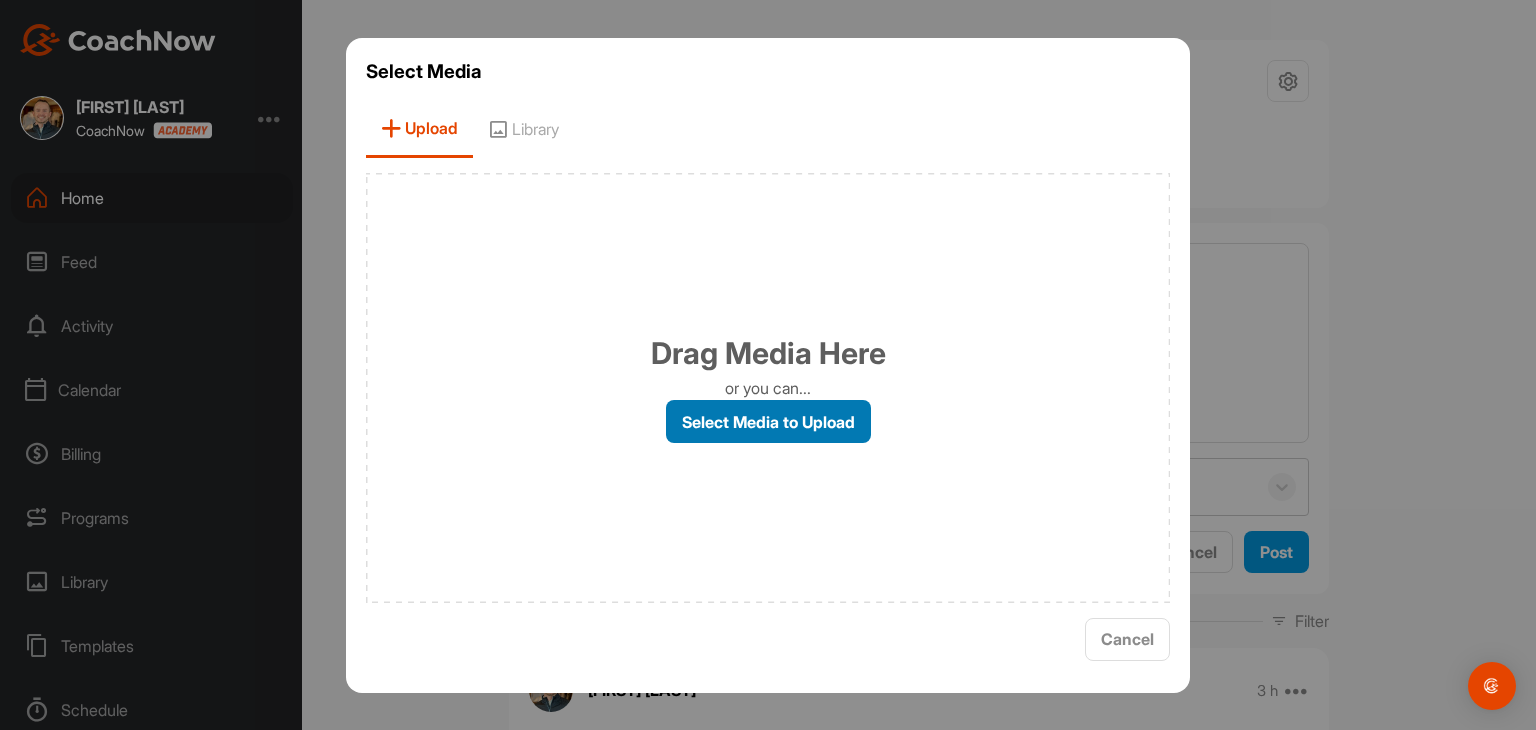 click on "Select Media to Upload" at bounding box center [768, 421] 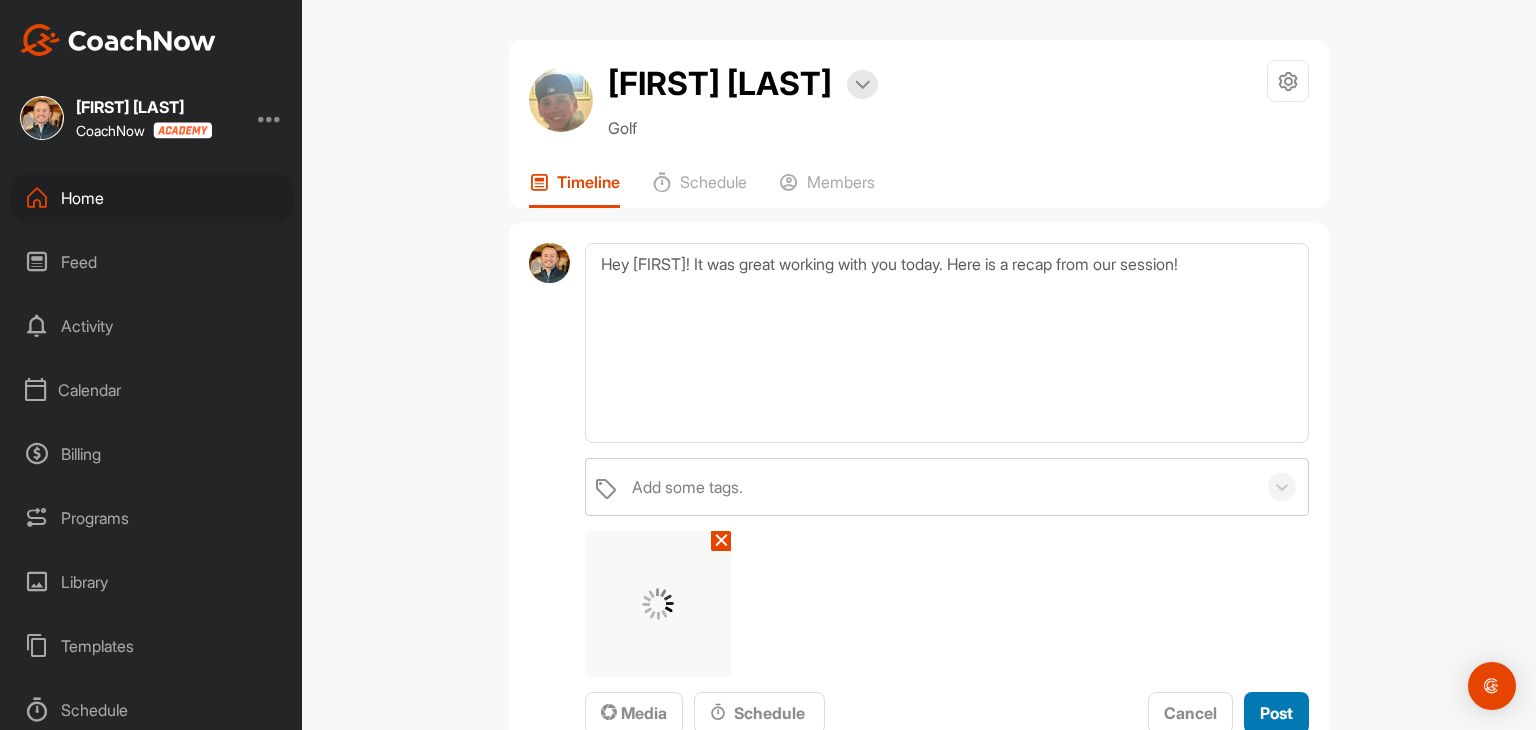 click on "Post" at bounding box center [1276, 713] 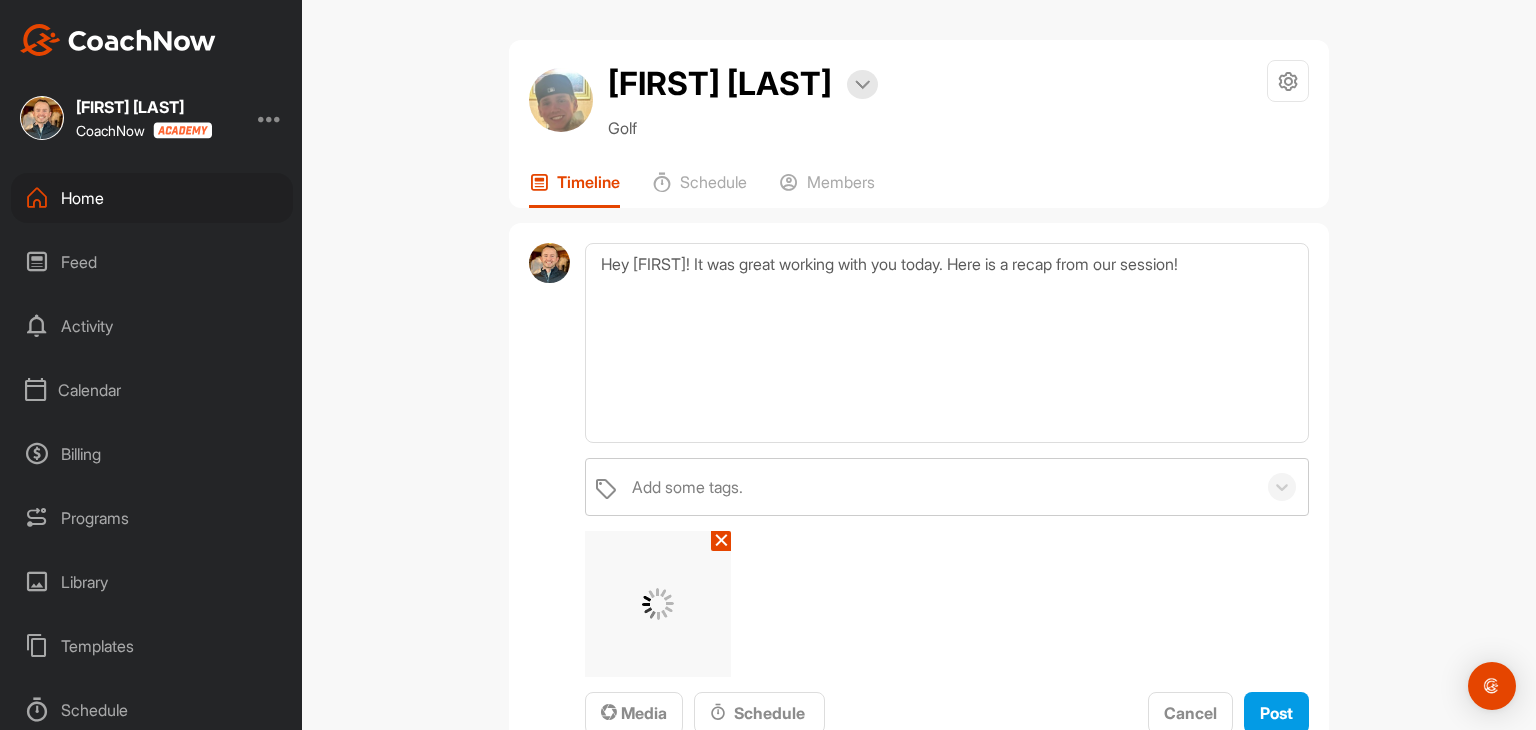 type 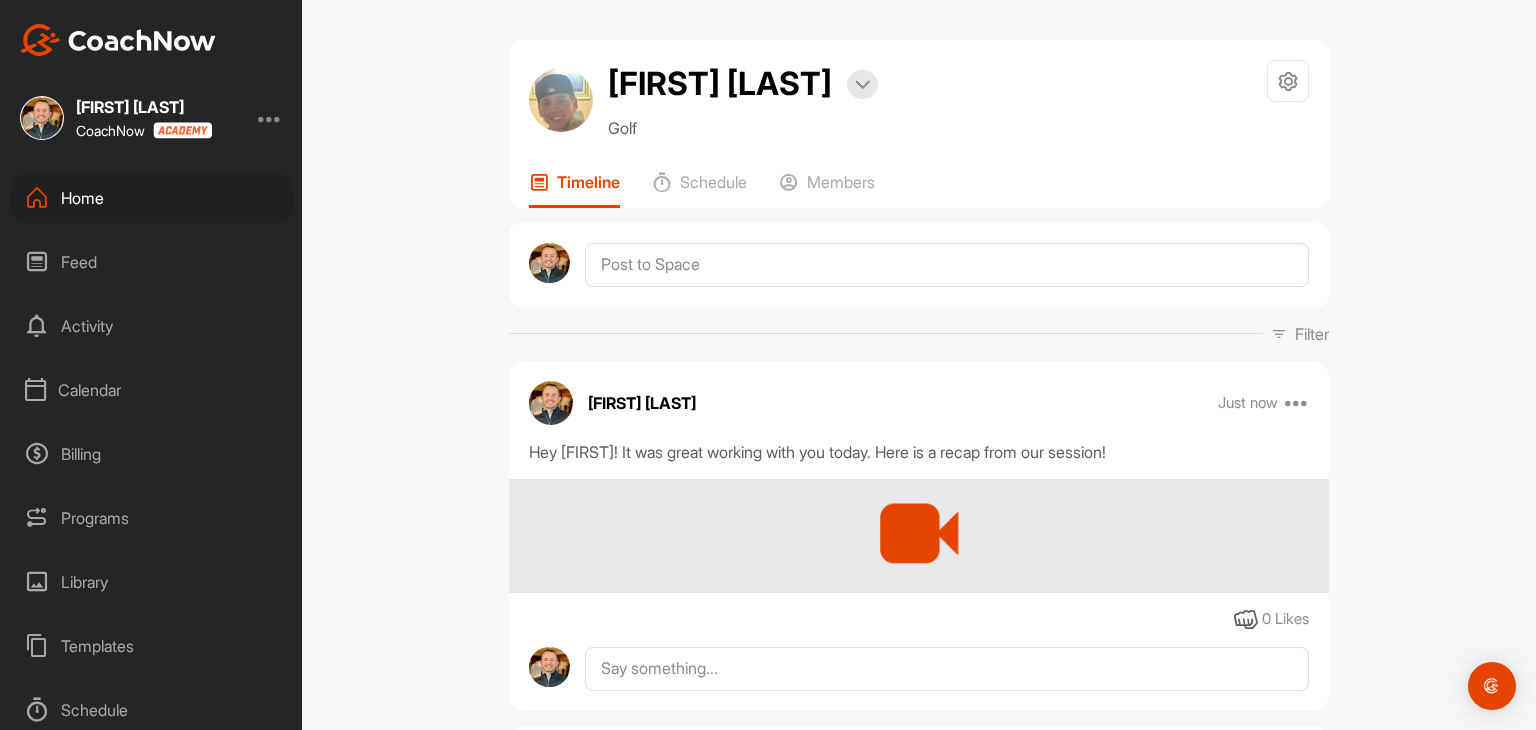 click on "Home" at bounding box center [152, 198] 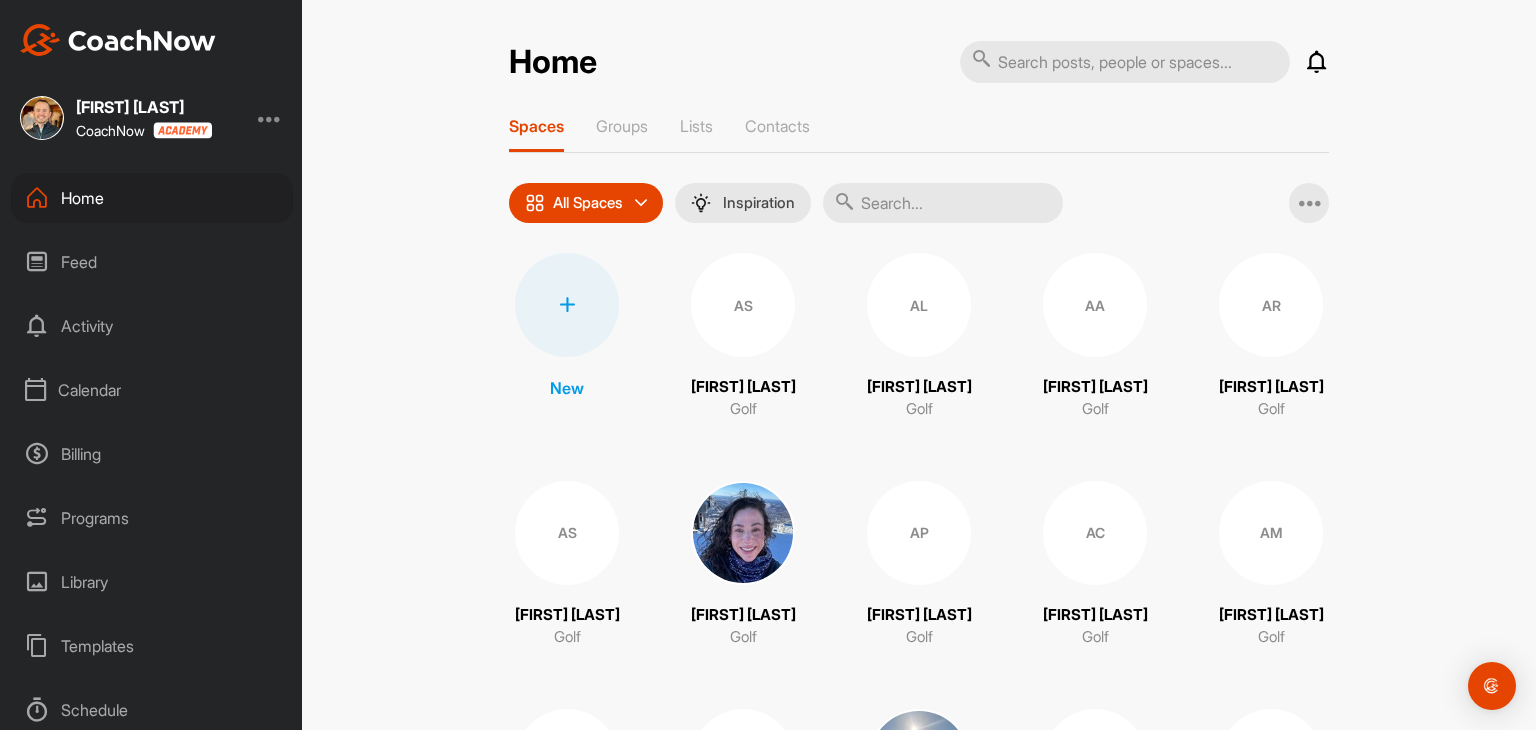 drag, startPoint x: 941, startPoint y: 201, endPoint x: 948, endPoint y: 189, distance: 13.892444 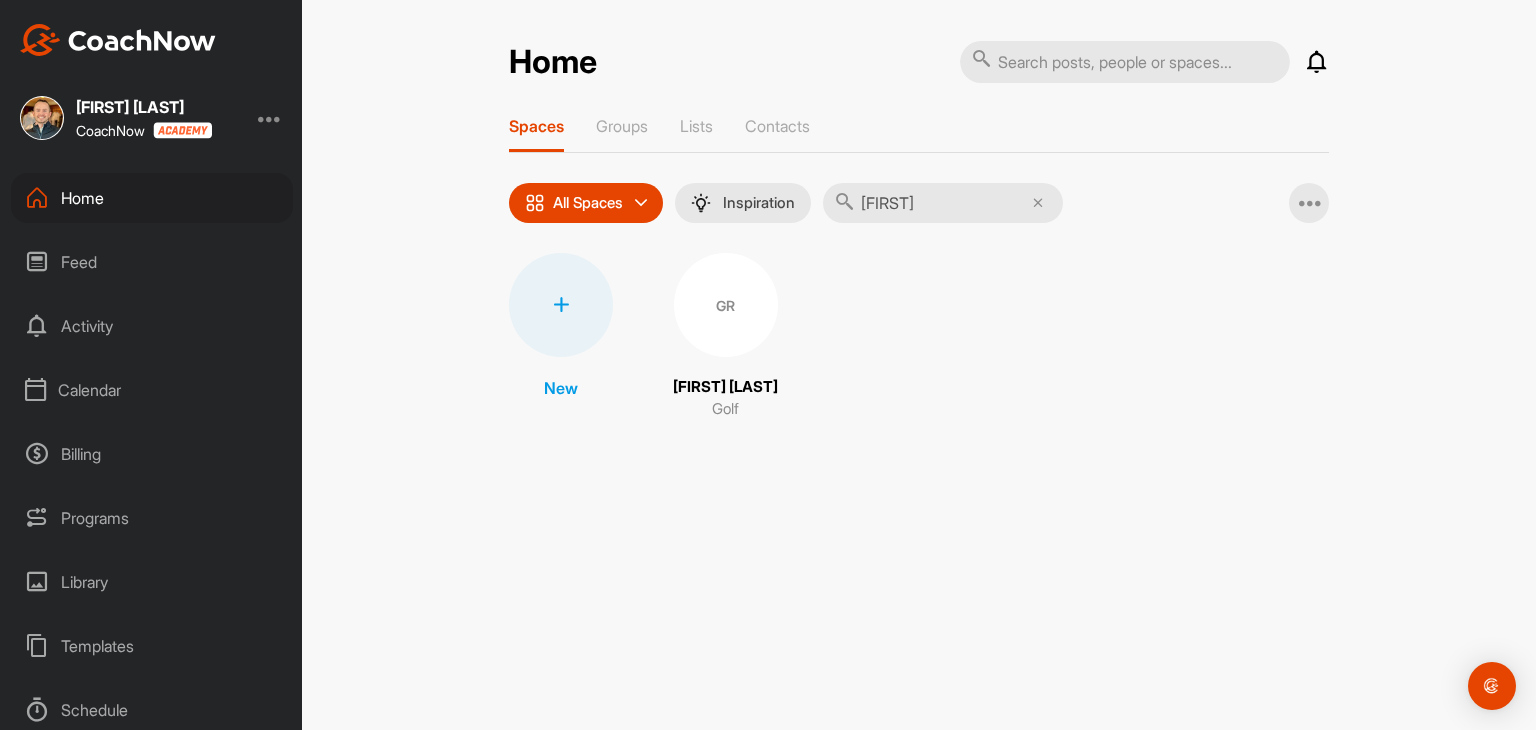 type on "[FIRST]" 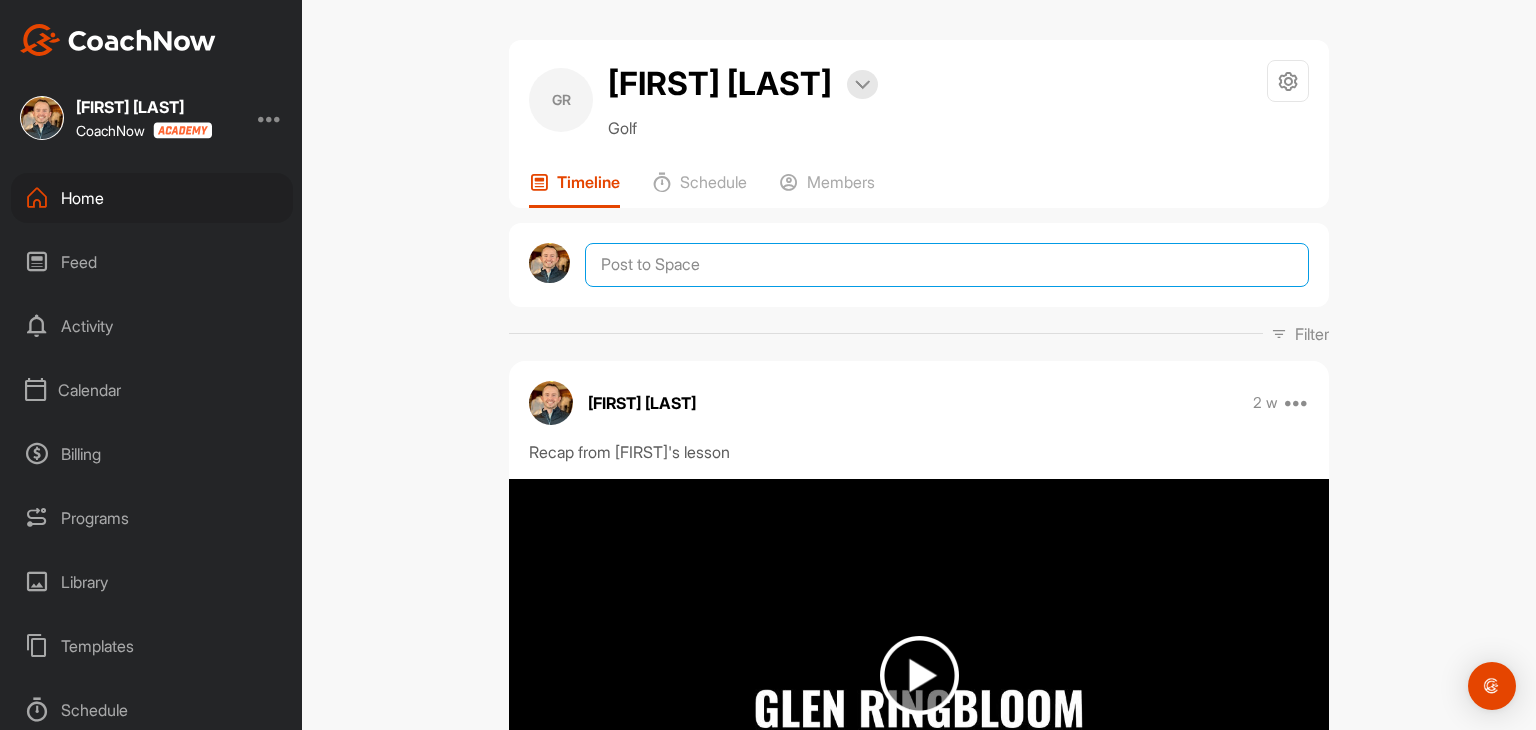 click at bounding box center (947, 265) 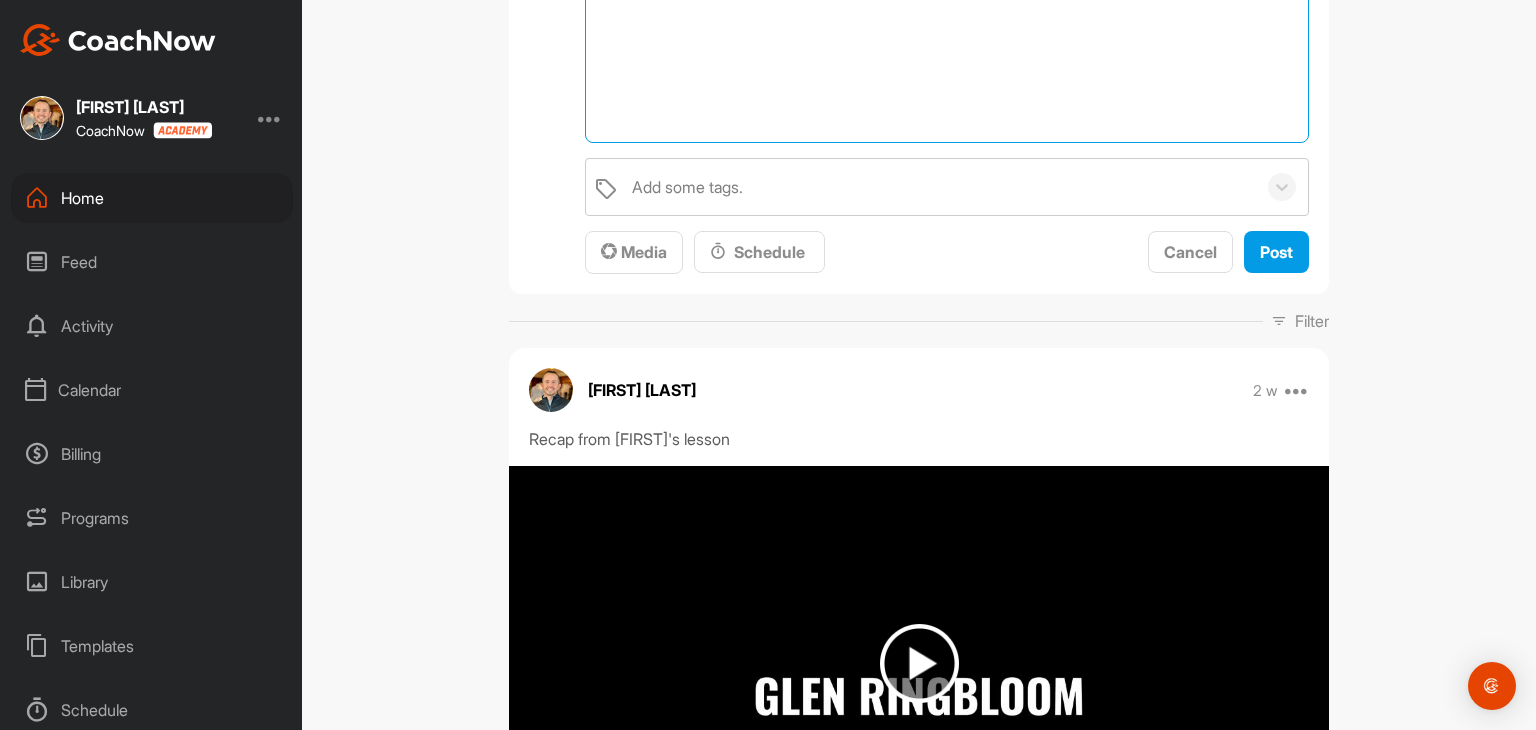 scroll, scrollTop: 0, scrollLeft: 0, axis: both 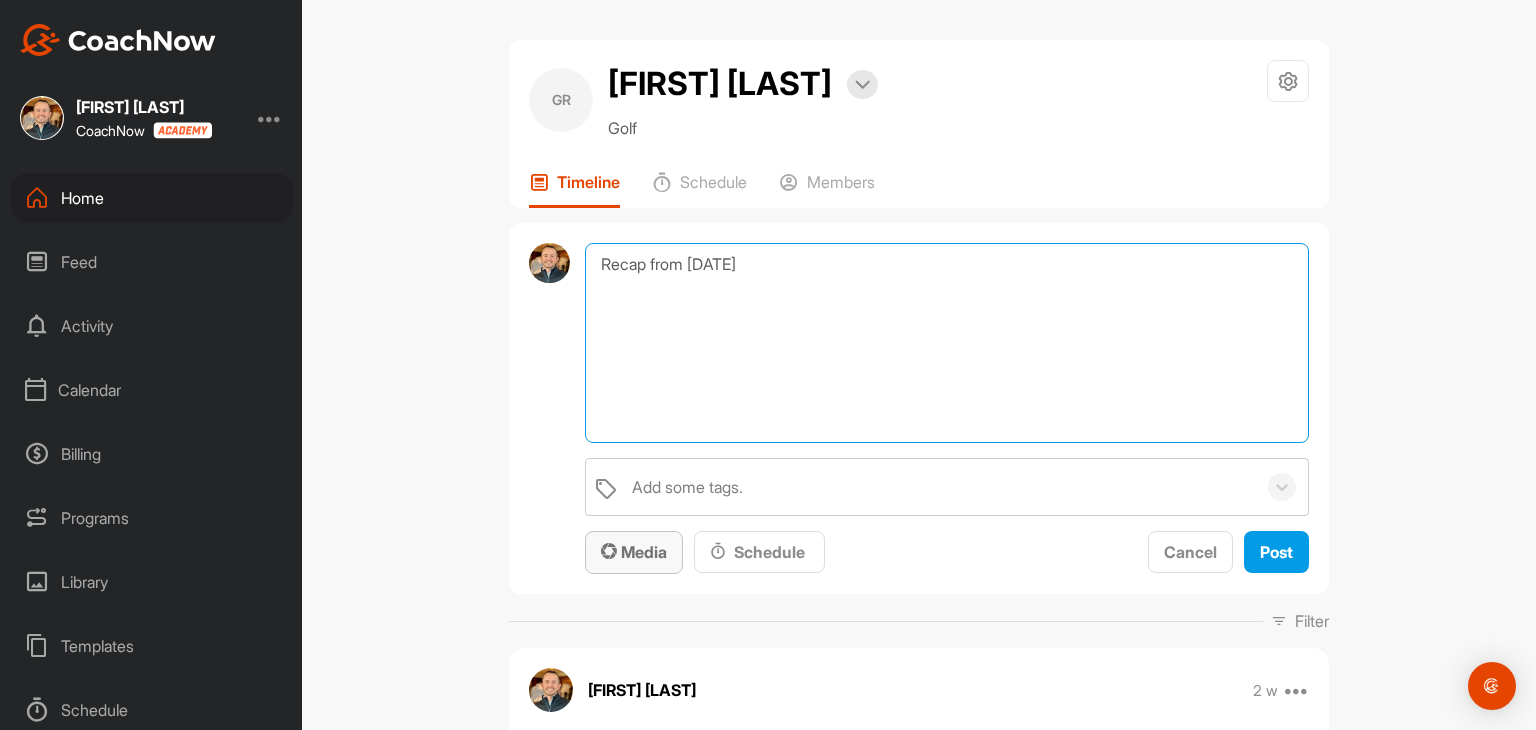 type on "Recap from [DATE]" 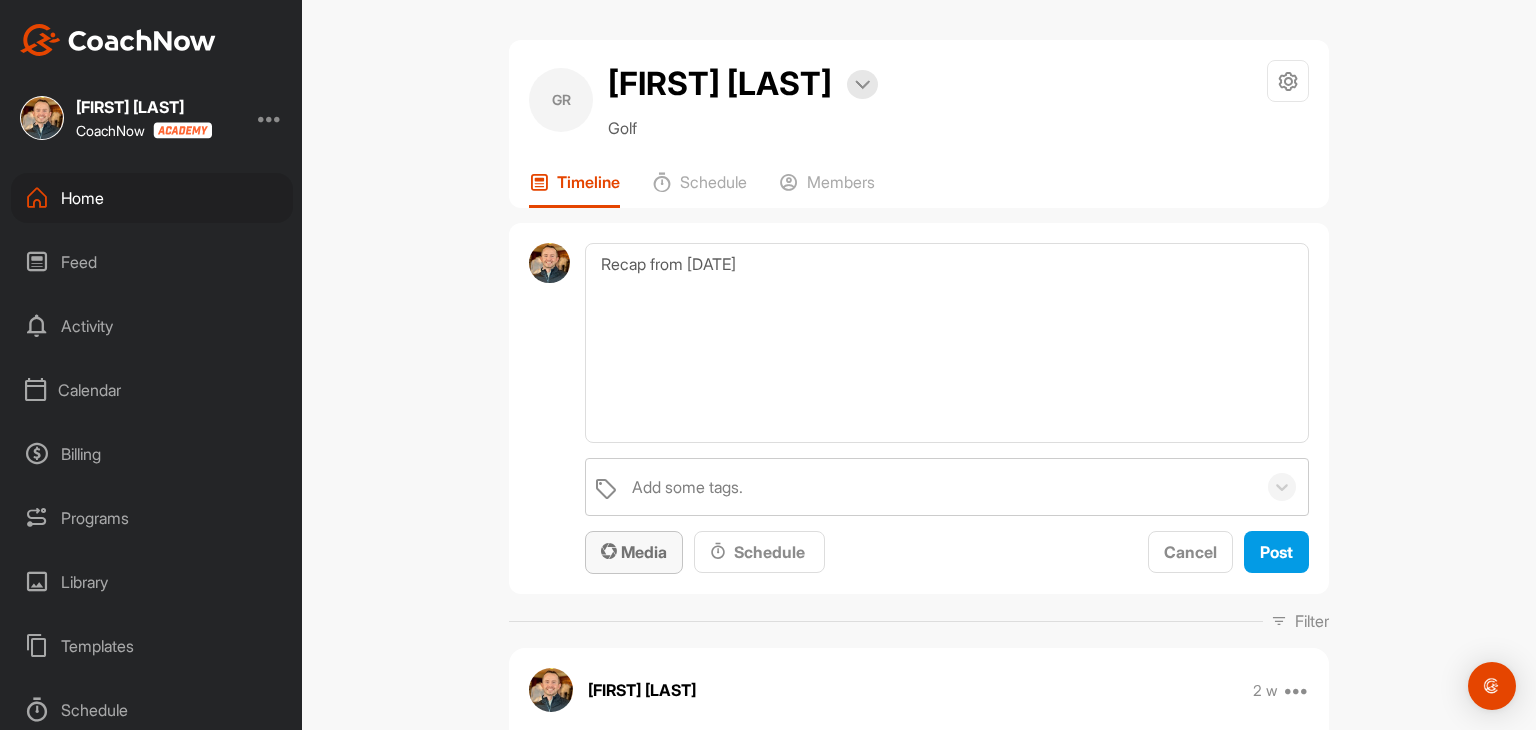 click on "Media" at bounding box center (634, 552) 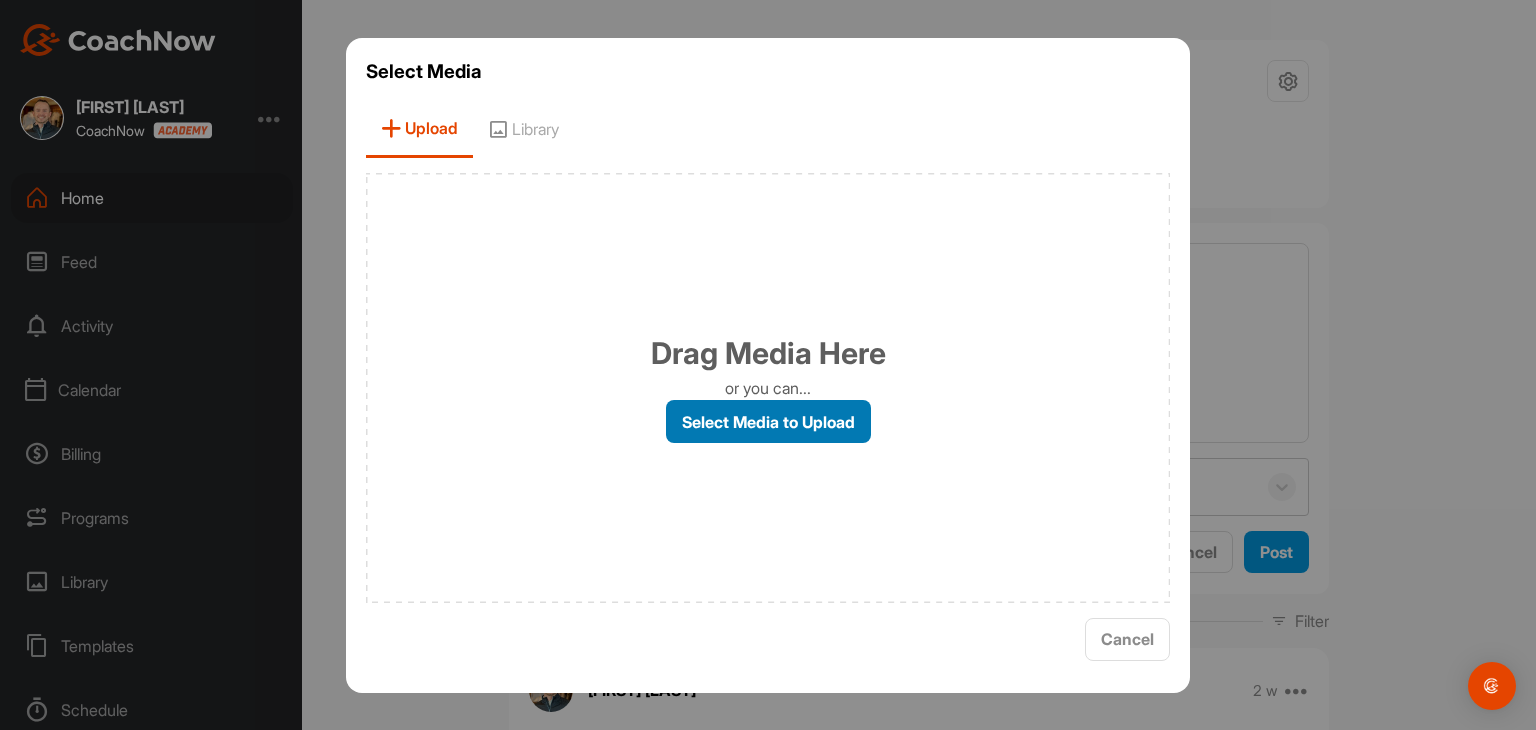 click on "Select Media to Upload" at bounding box center (768, 421) 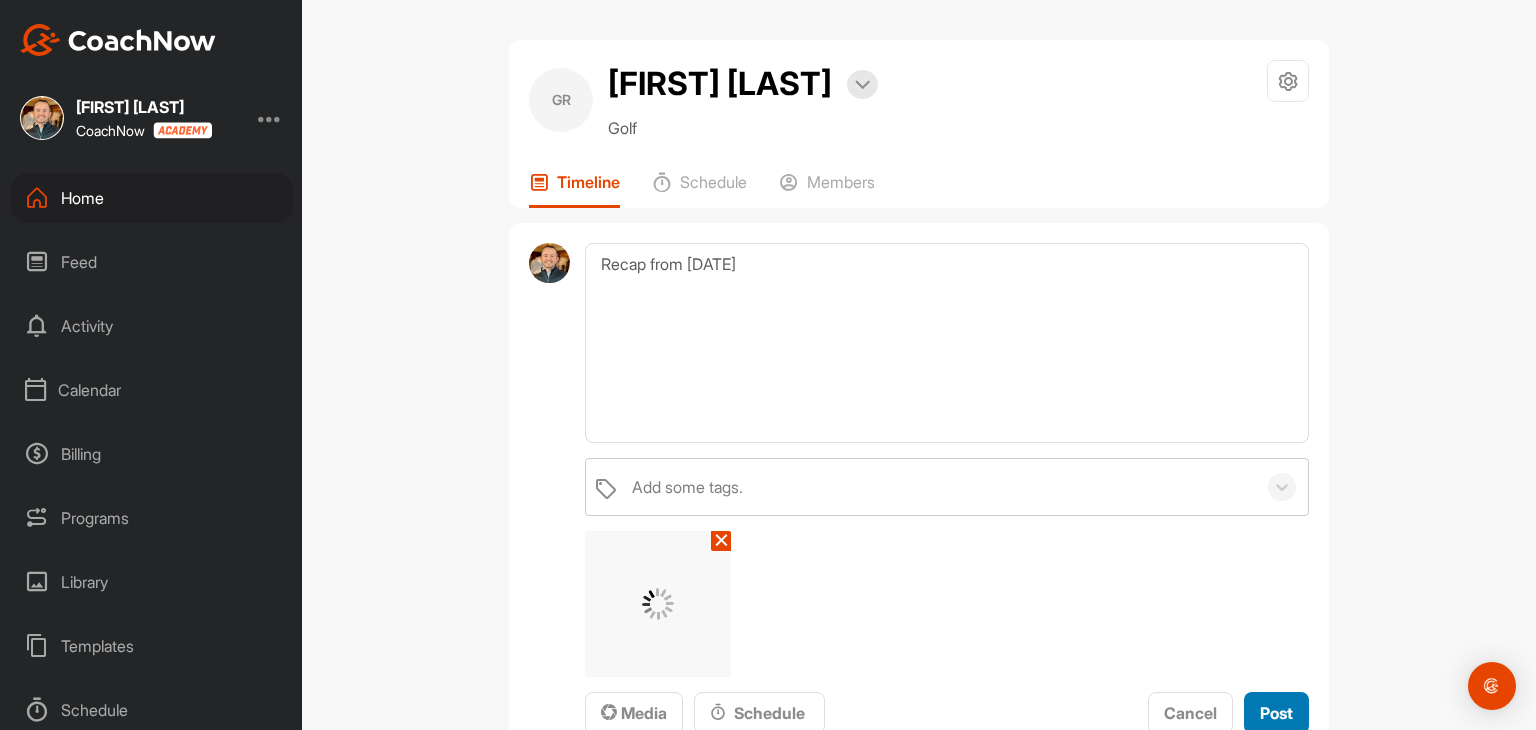 click on "Post" at bounding box center [1276, 713] 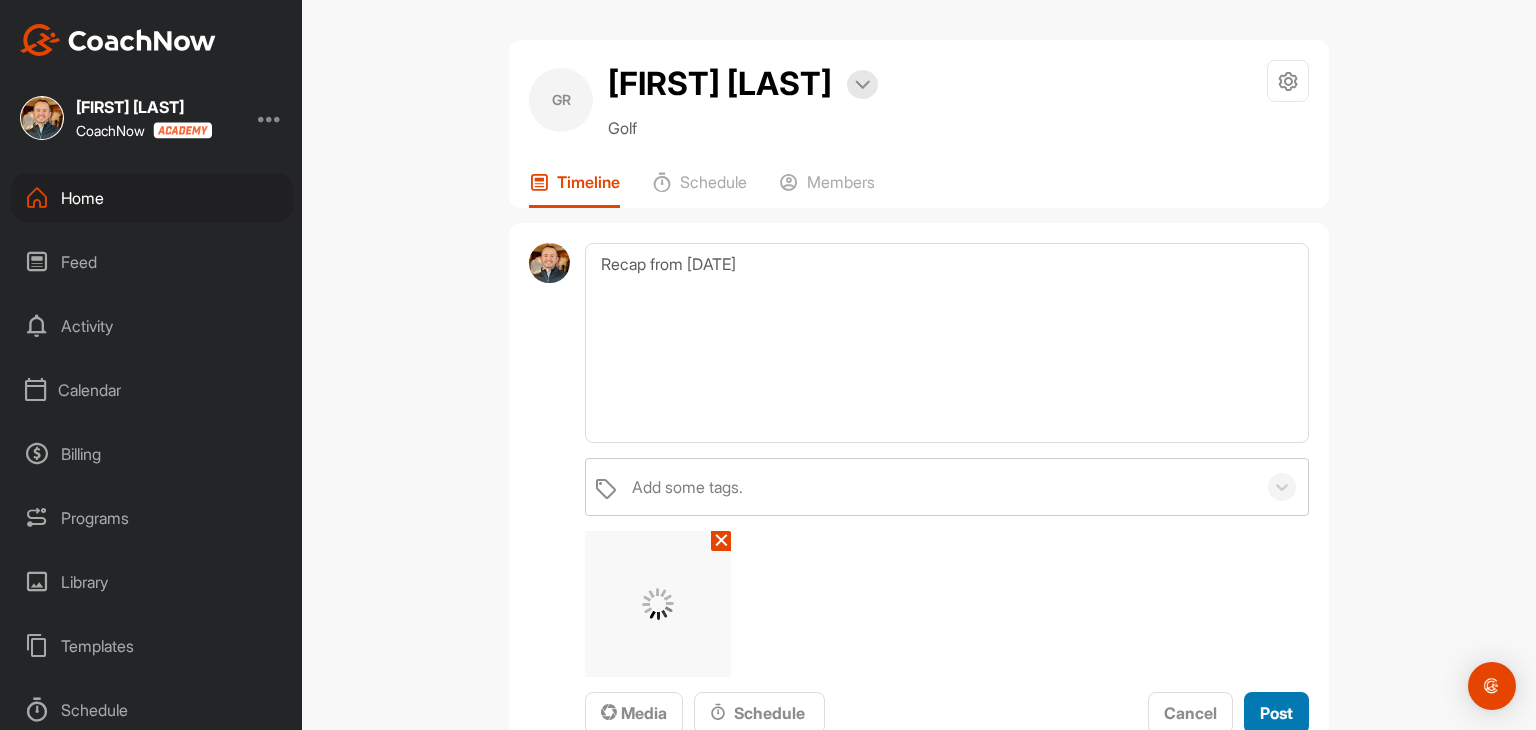 type 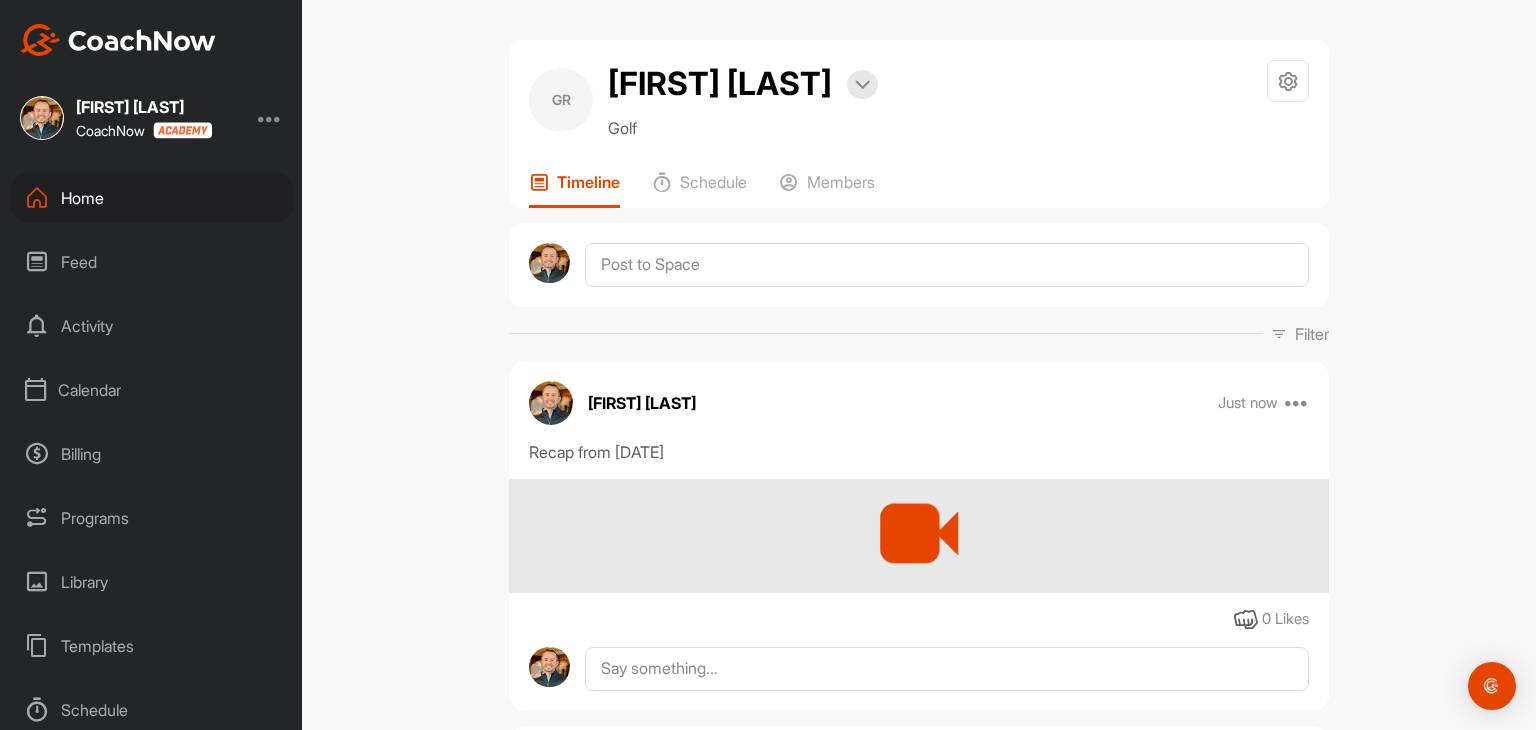 click on "Home" at bounding box center (152, 198) 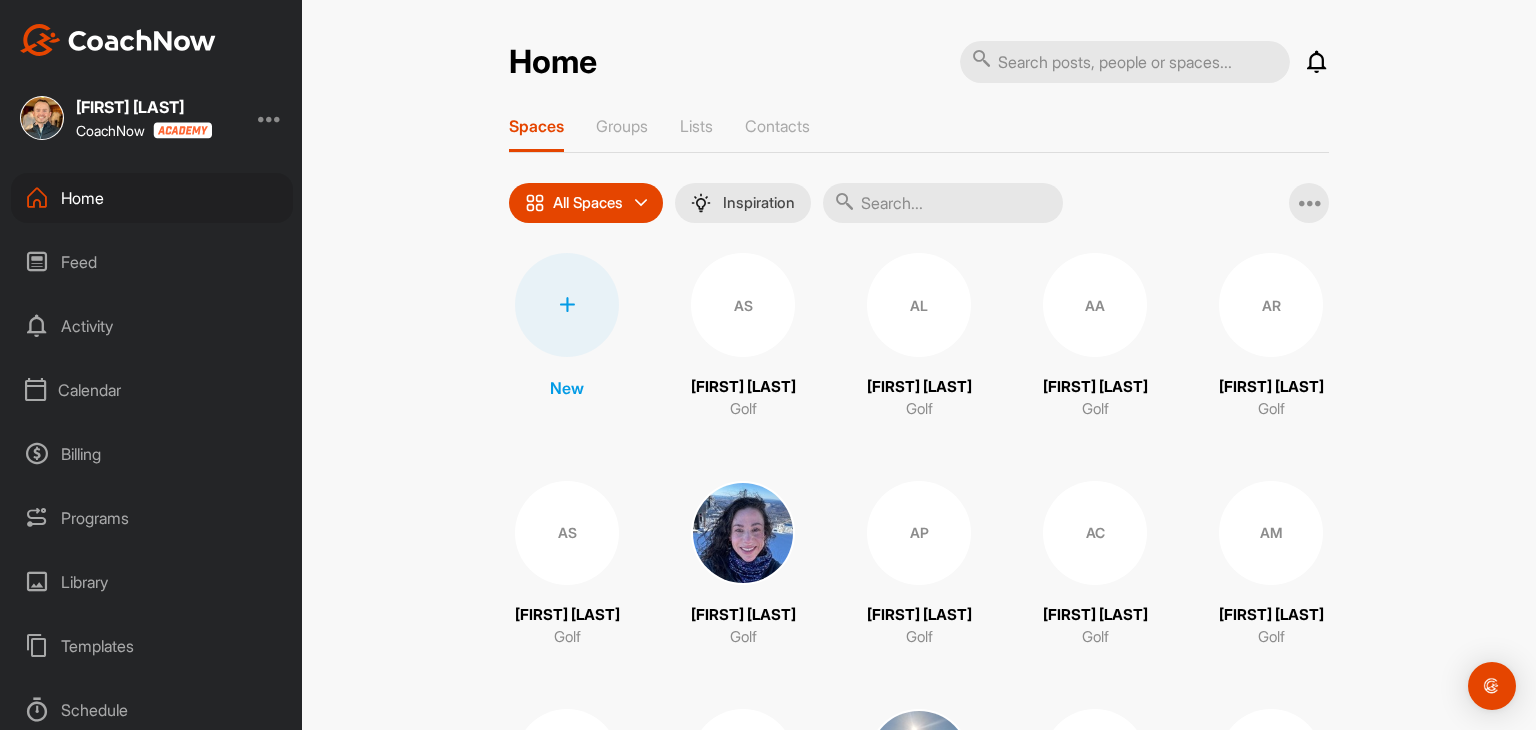 click at bounding box center (567, 305) 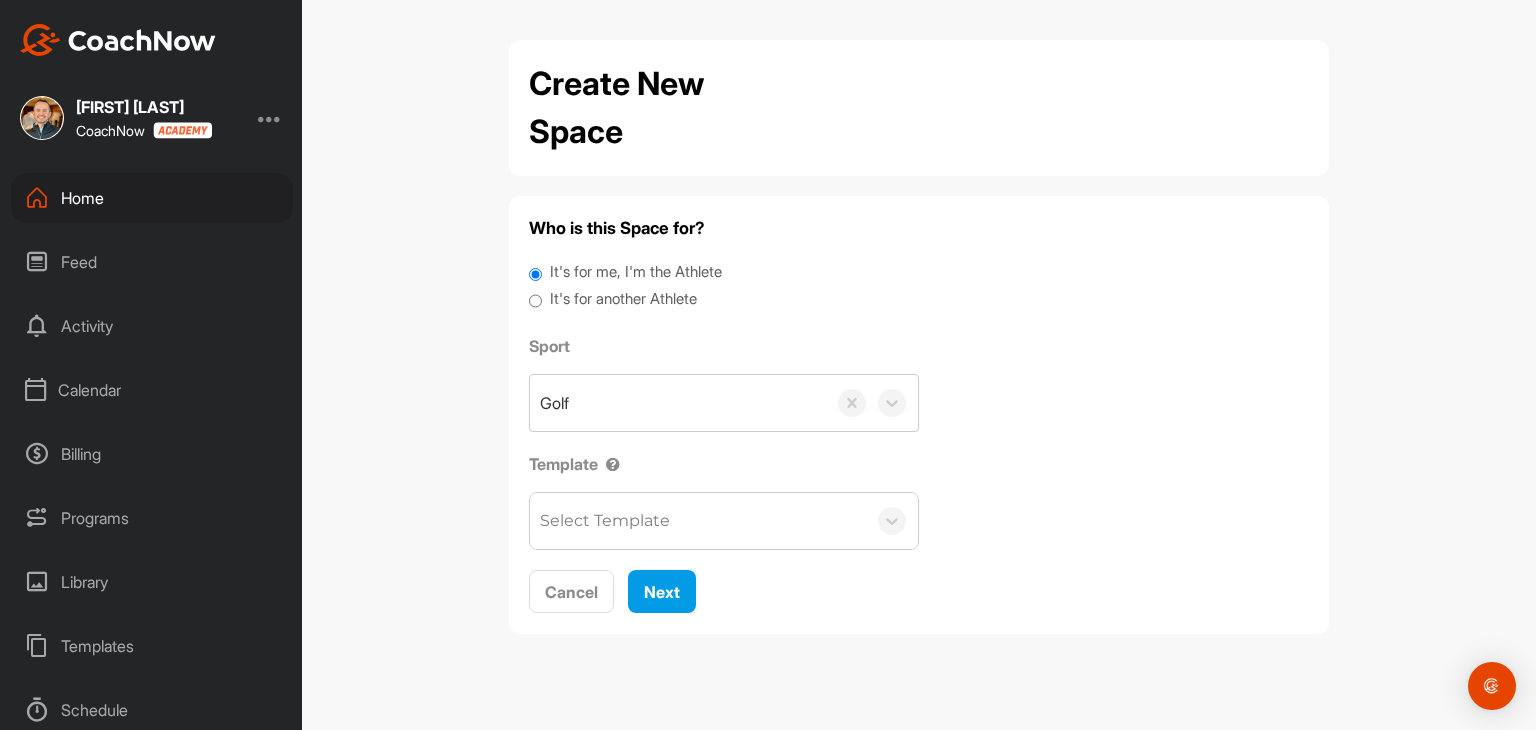 click on "It's for another Athlete" at bounding box center [623, 299] 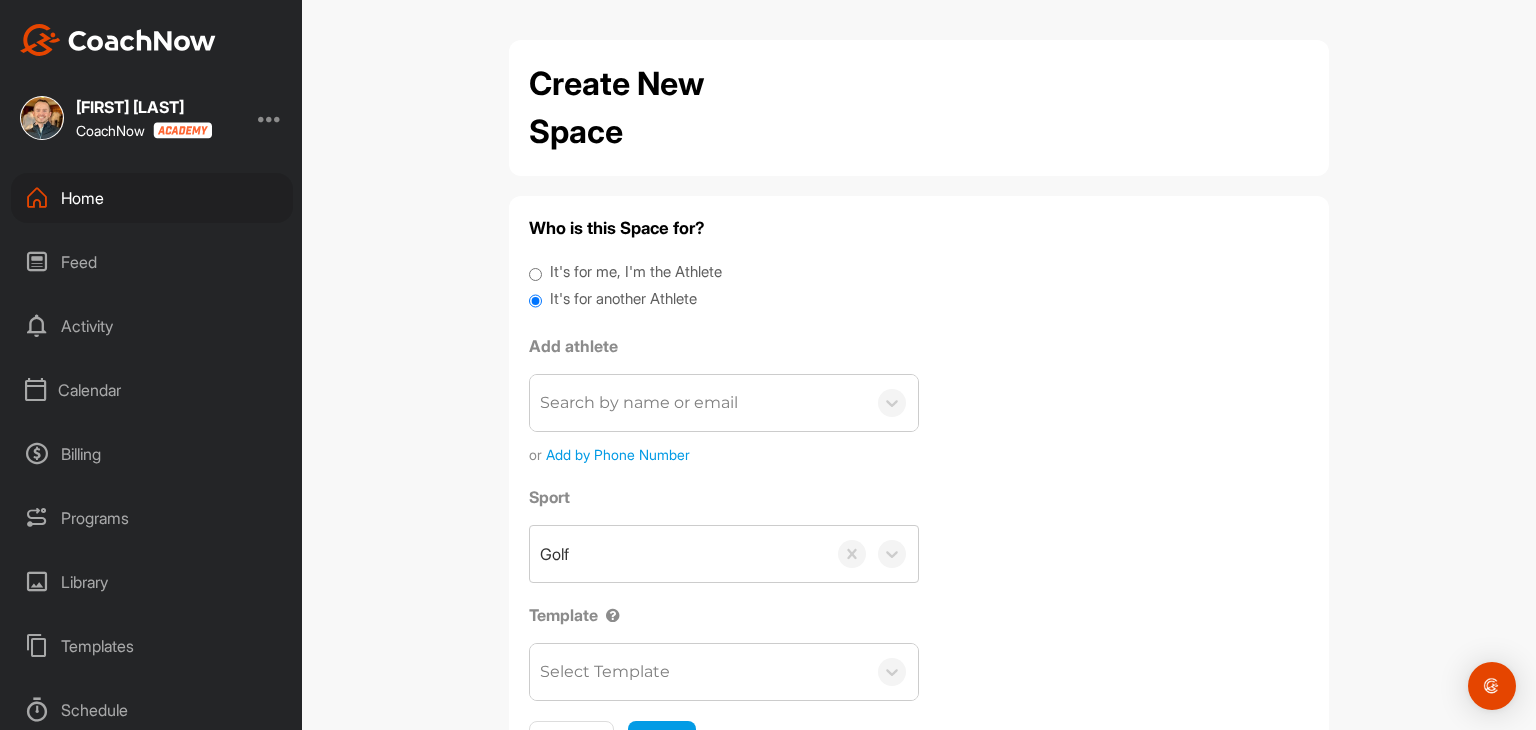 click on "Search by name or email" at bounding box center (639, 403) 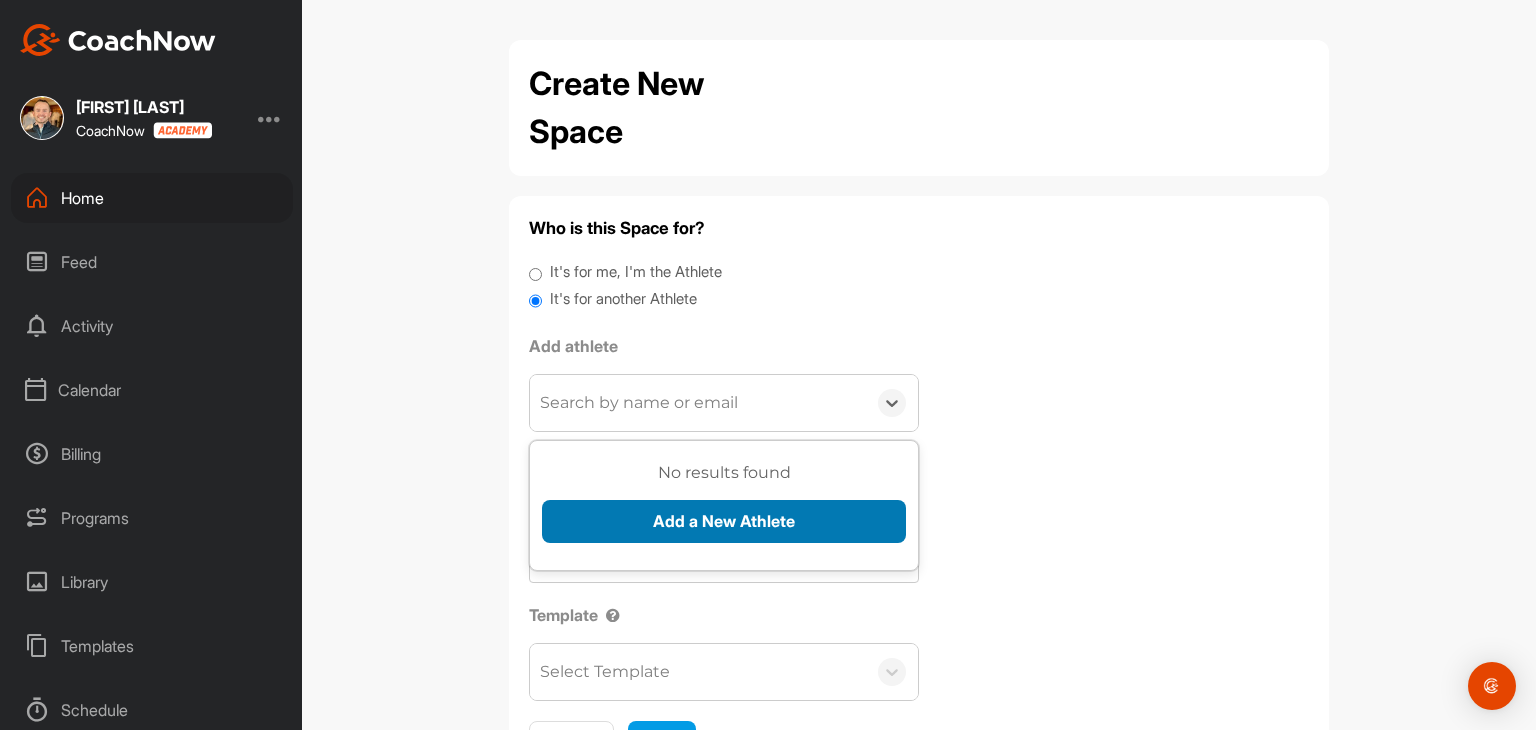 click on "Add a New Athlete" at bounding box center (724, 521) 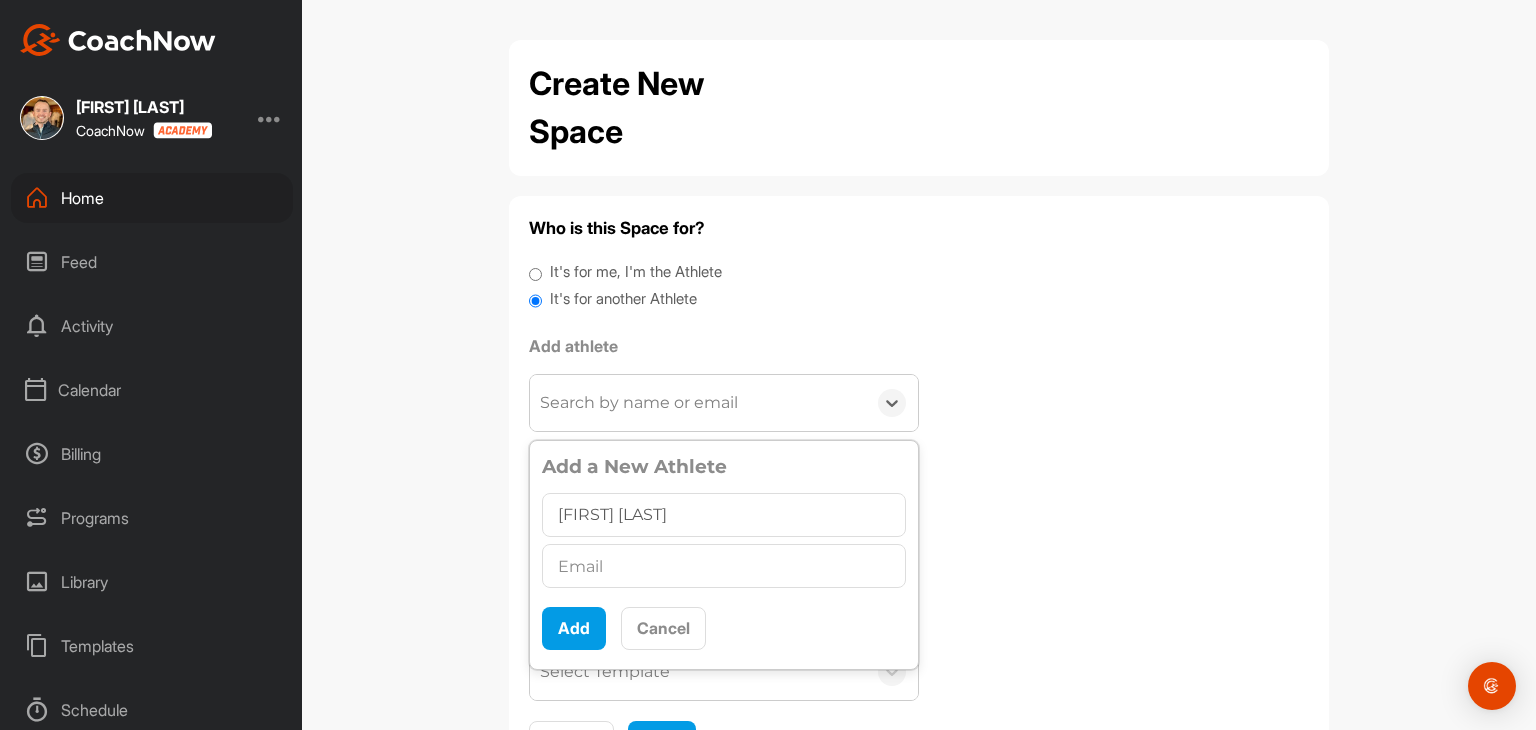 type on "[FIRST] [LAST]" 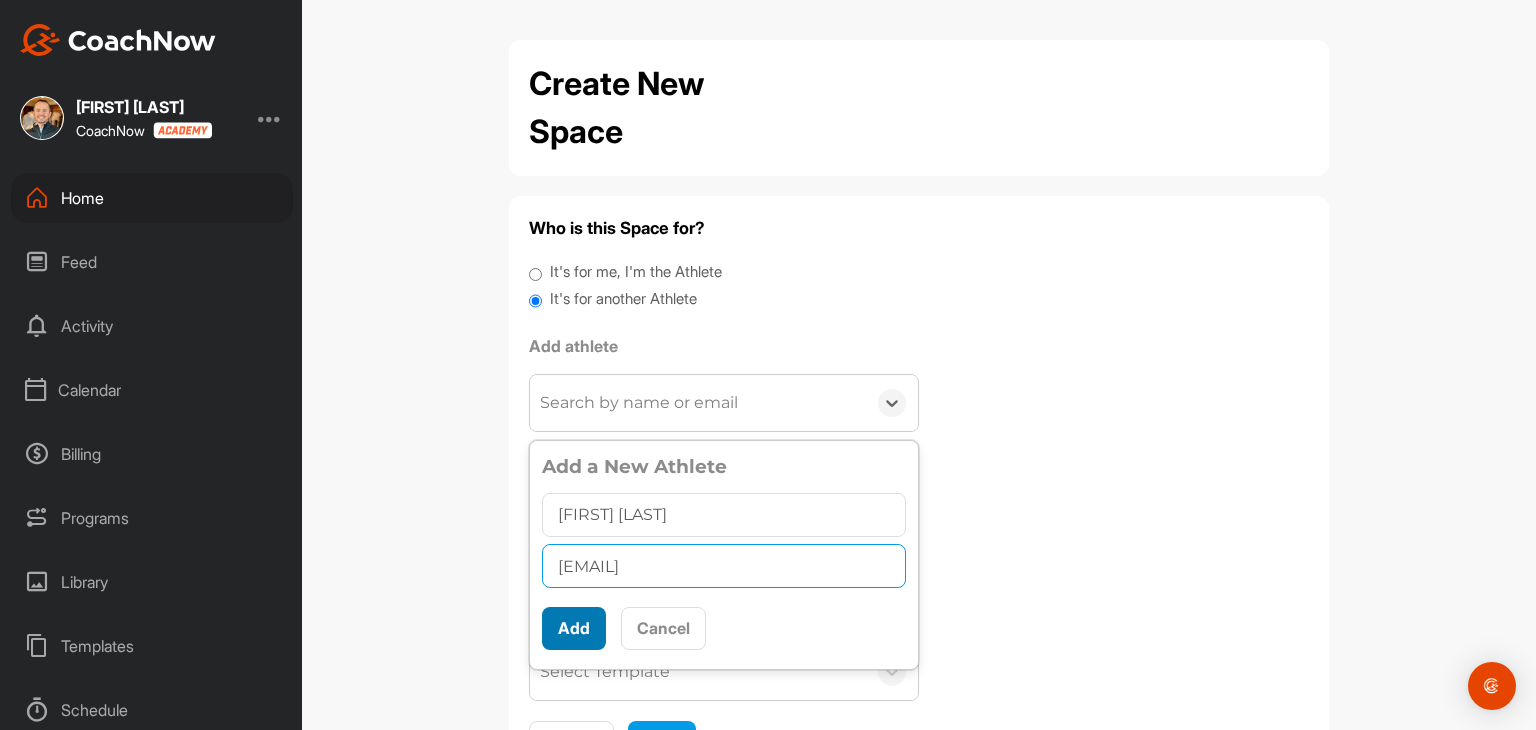 type on "[EMAIL]" 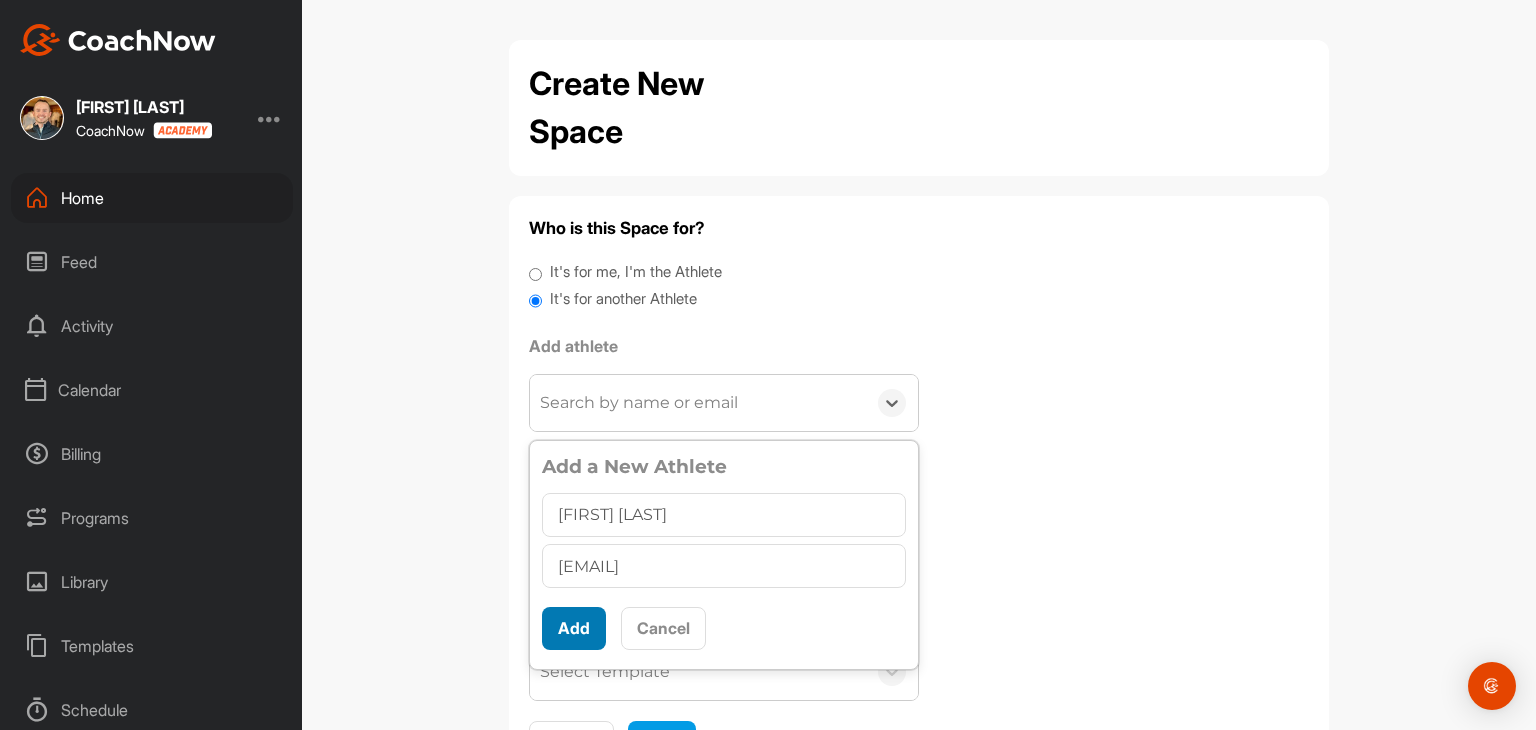 click on "Add" at bounding box center (574, 628) 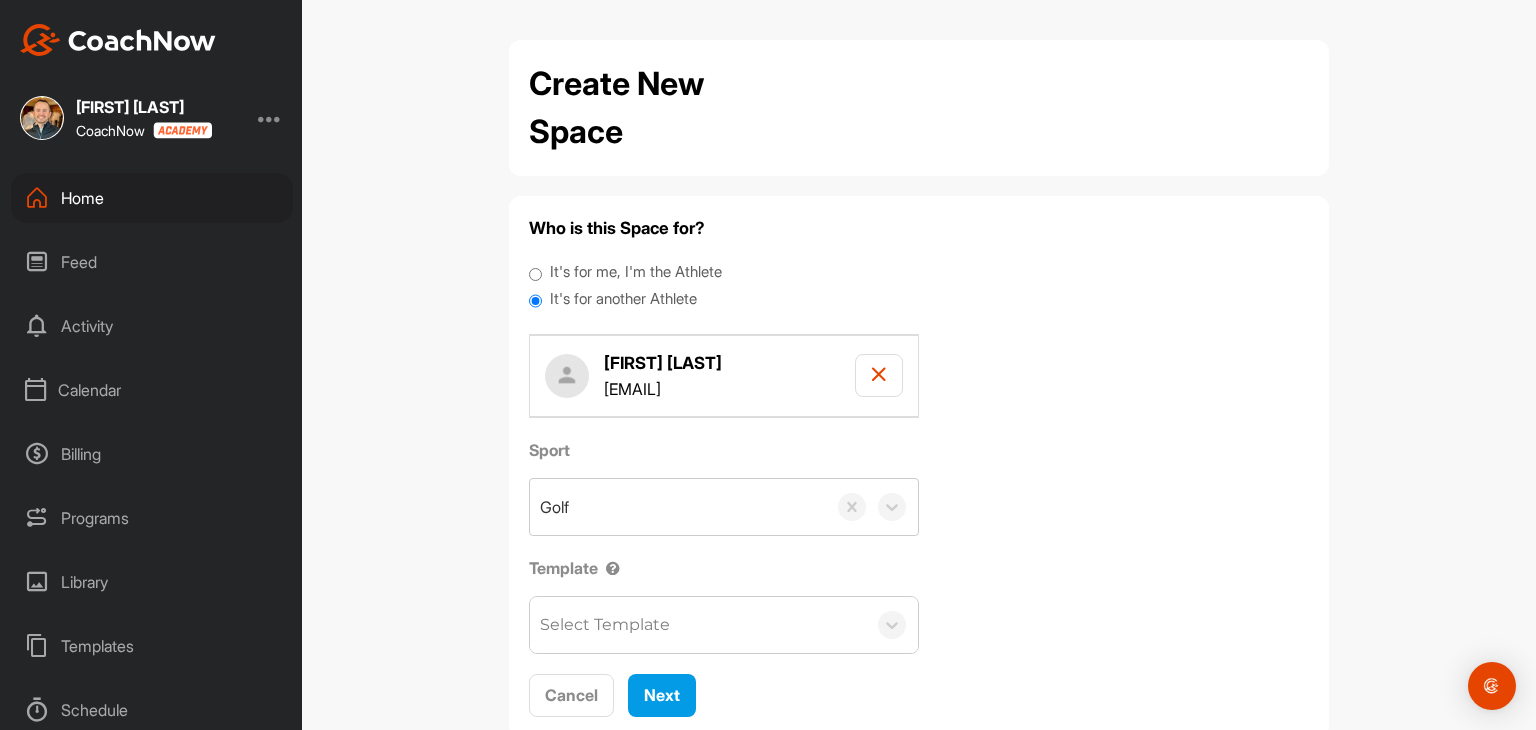click on "Select Template" at bounding box center (605, 625) 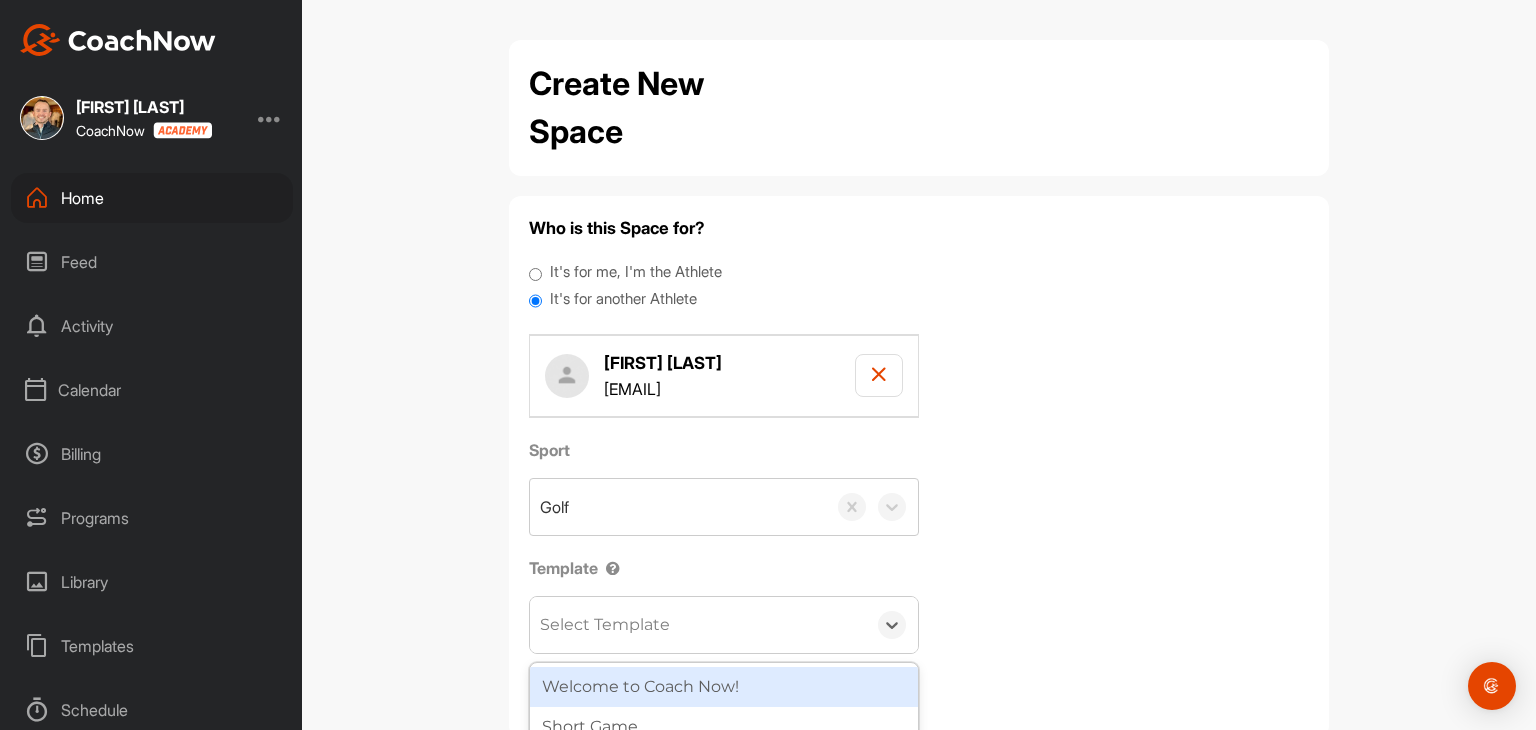 click on "Welcome to Coach Now!" at bounding box center (724, 687) 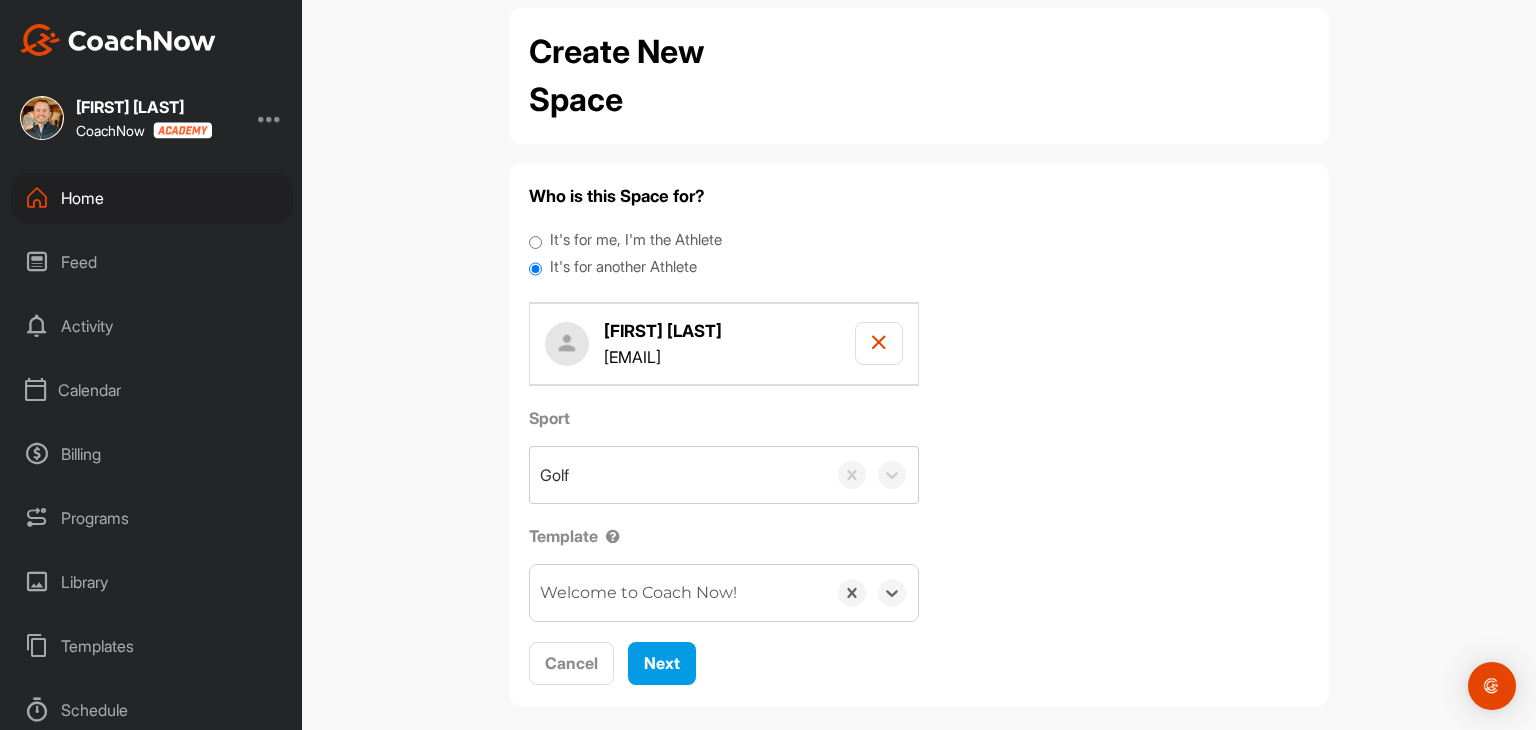 scroll, scrollTop: 52, scrollLeft: 0, axis: vertical 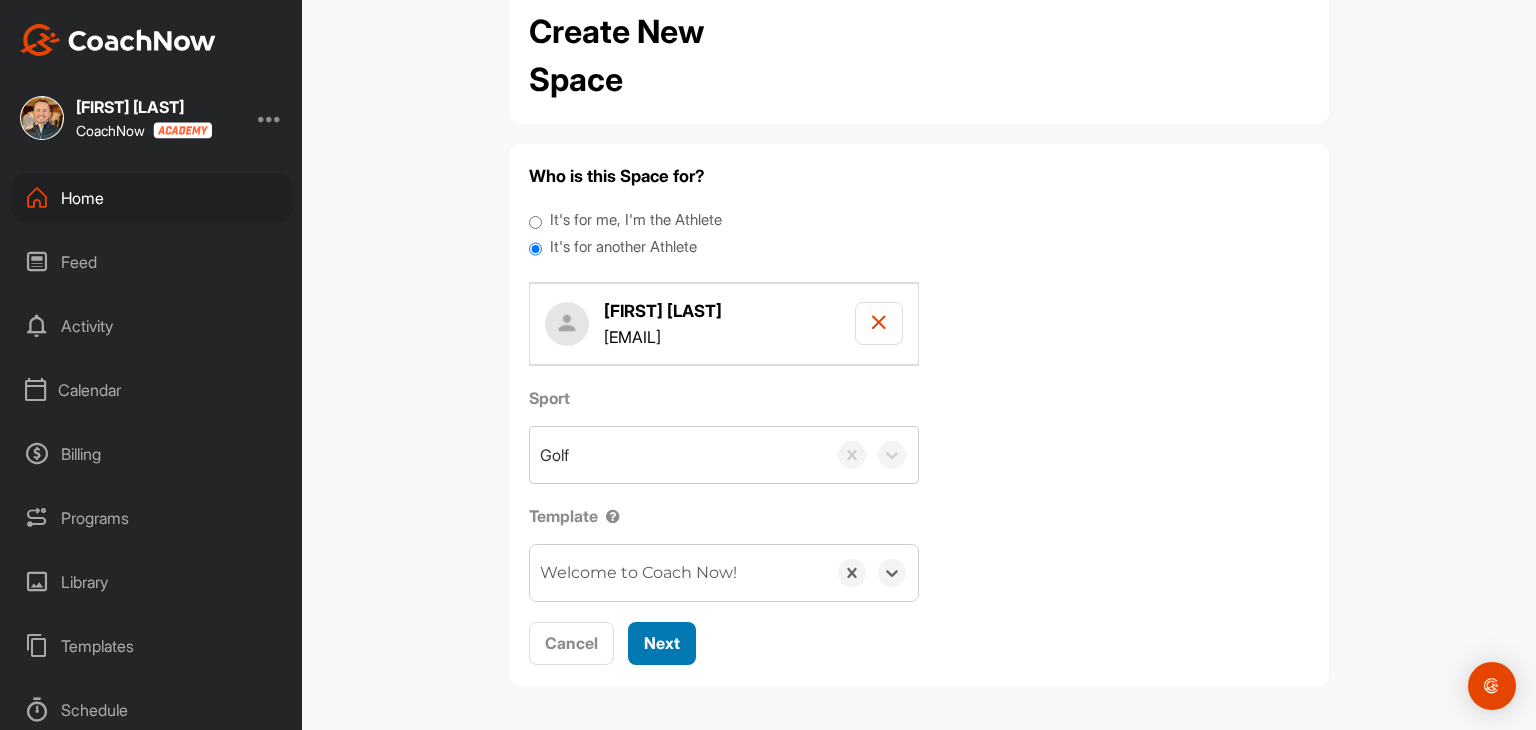 click on "Next" at bounding box center [662, 643] 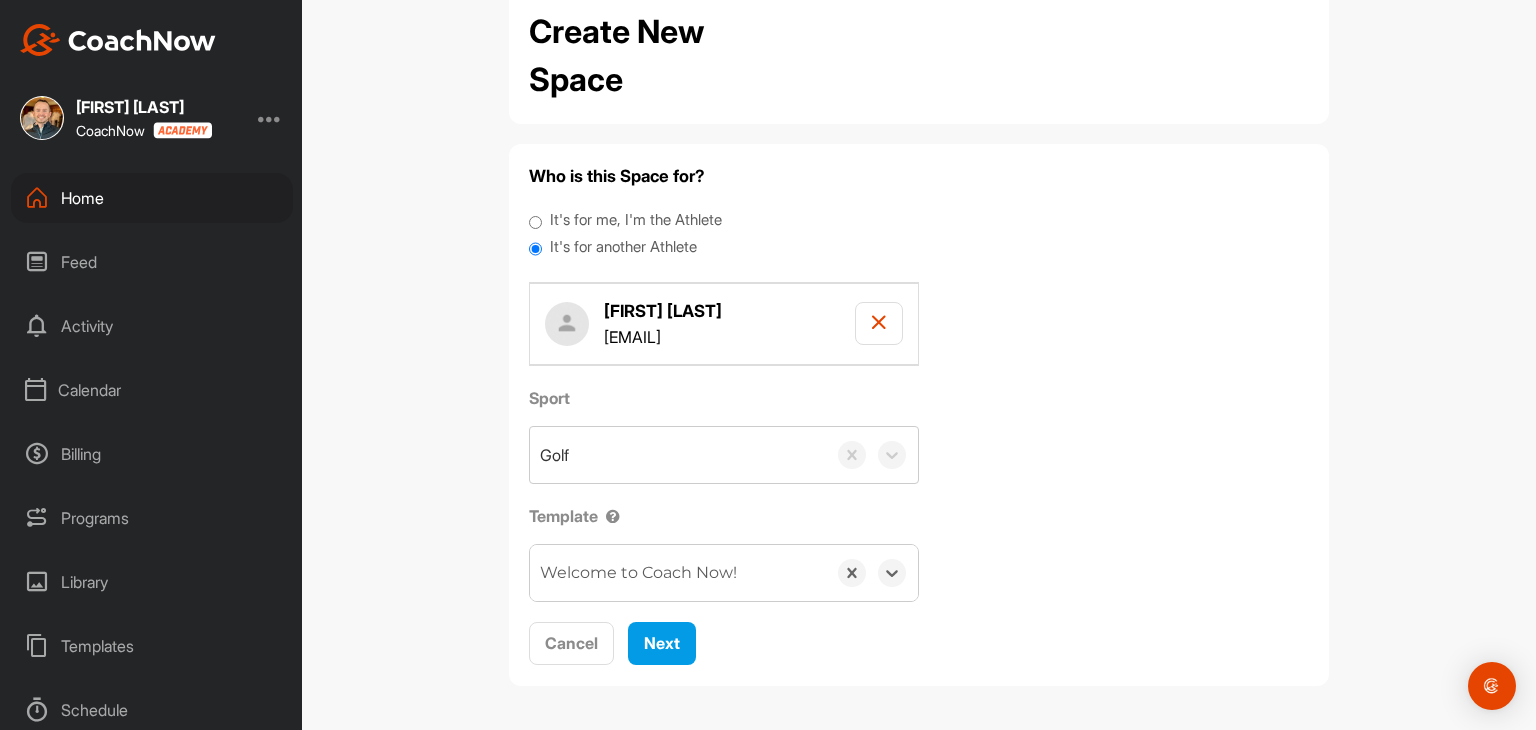 scroll, scrollTop: 0, scrollLeft: 0, axis: both 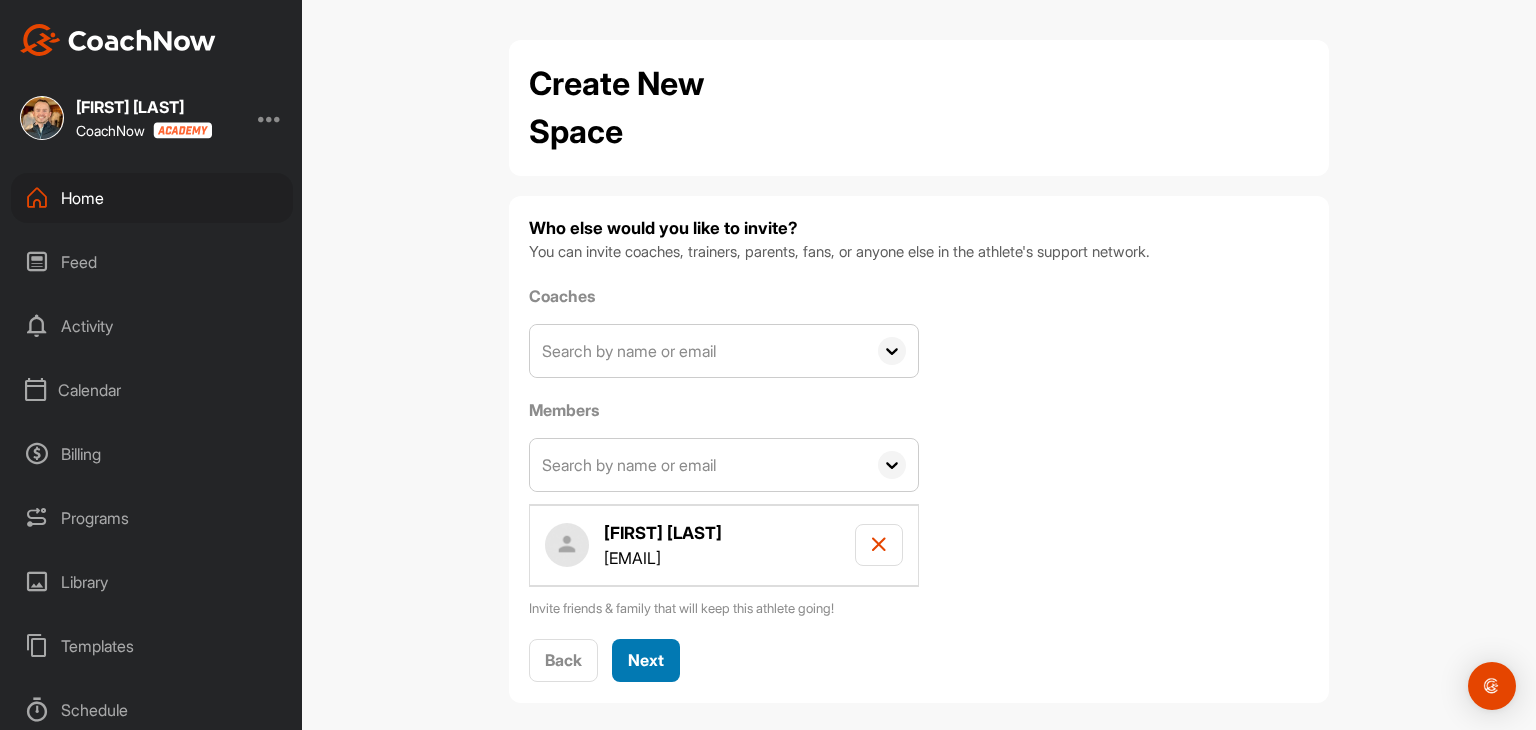 click on "Next" at bounding box center (646, 660) 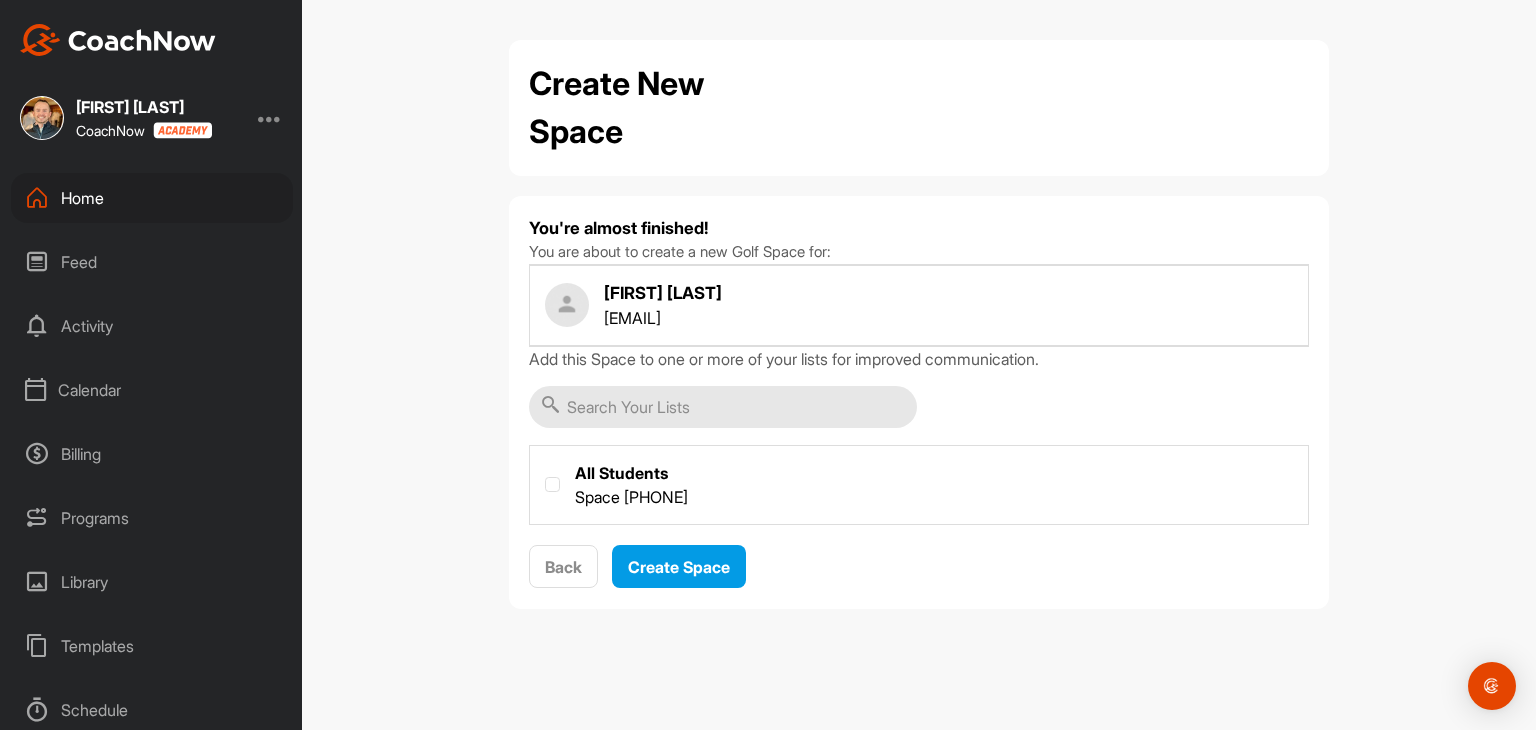 click at bounding box center (919, 483) 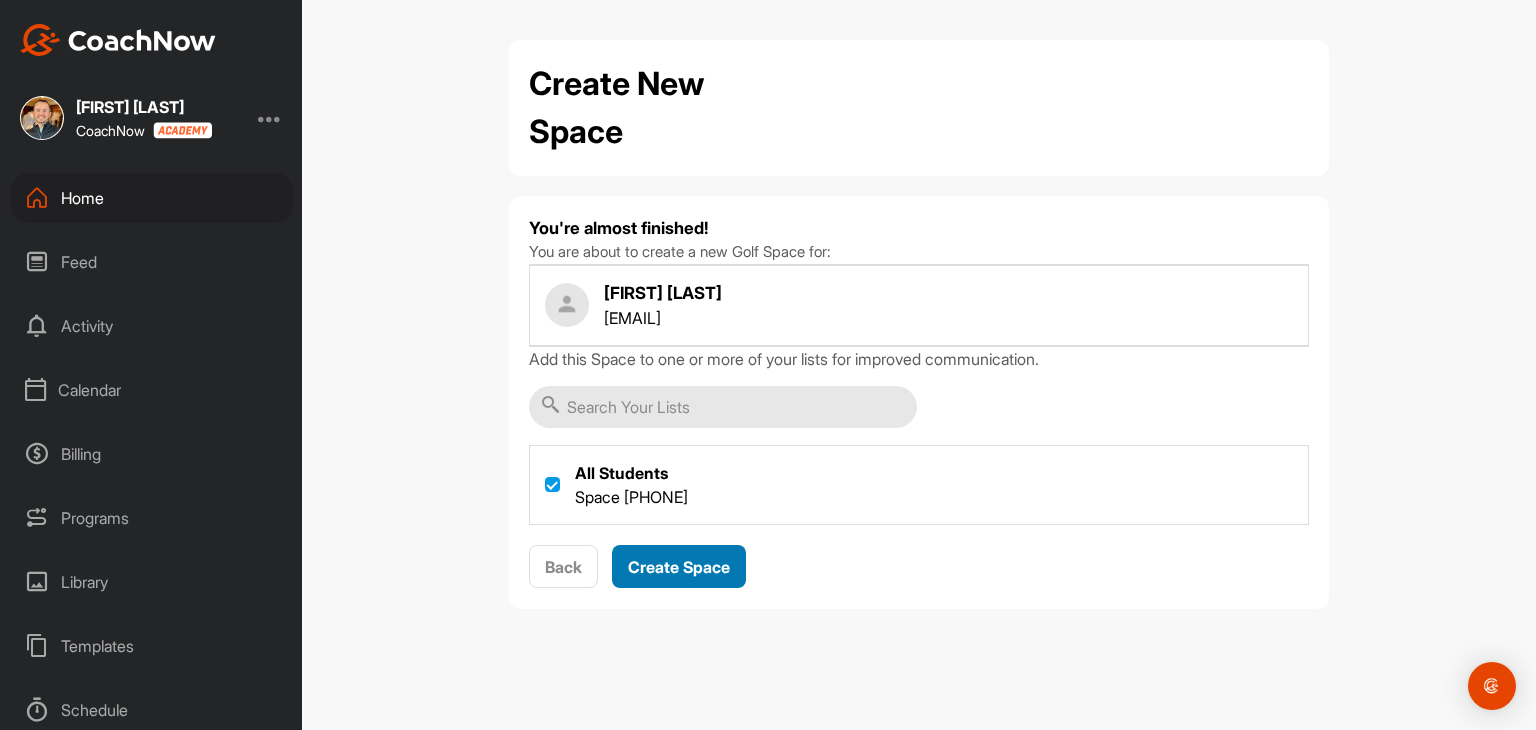 click on "Create Space" at bounding box center (679, 567) 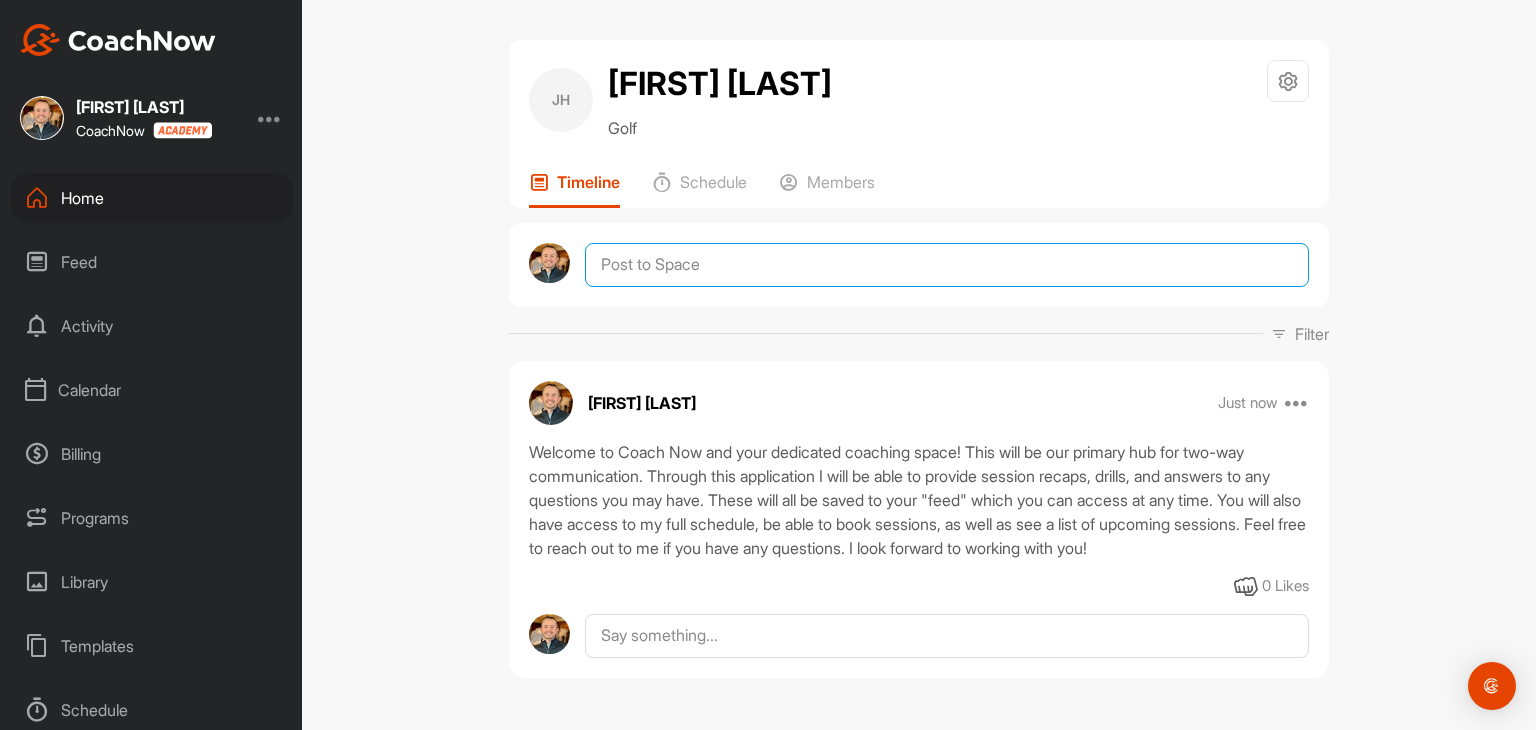 click at bounding box center [947, 265] 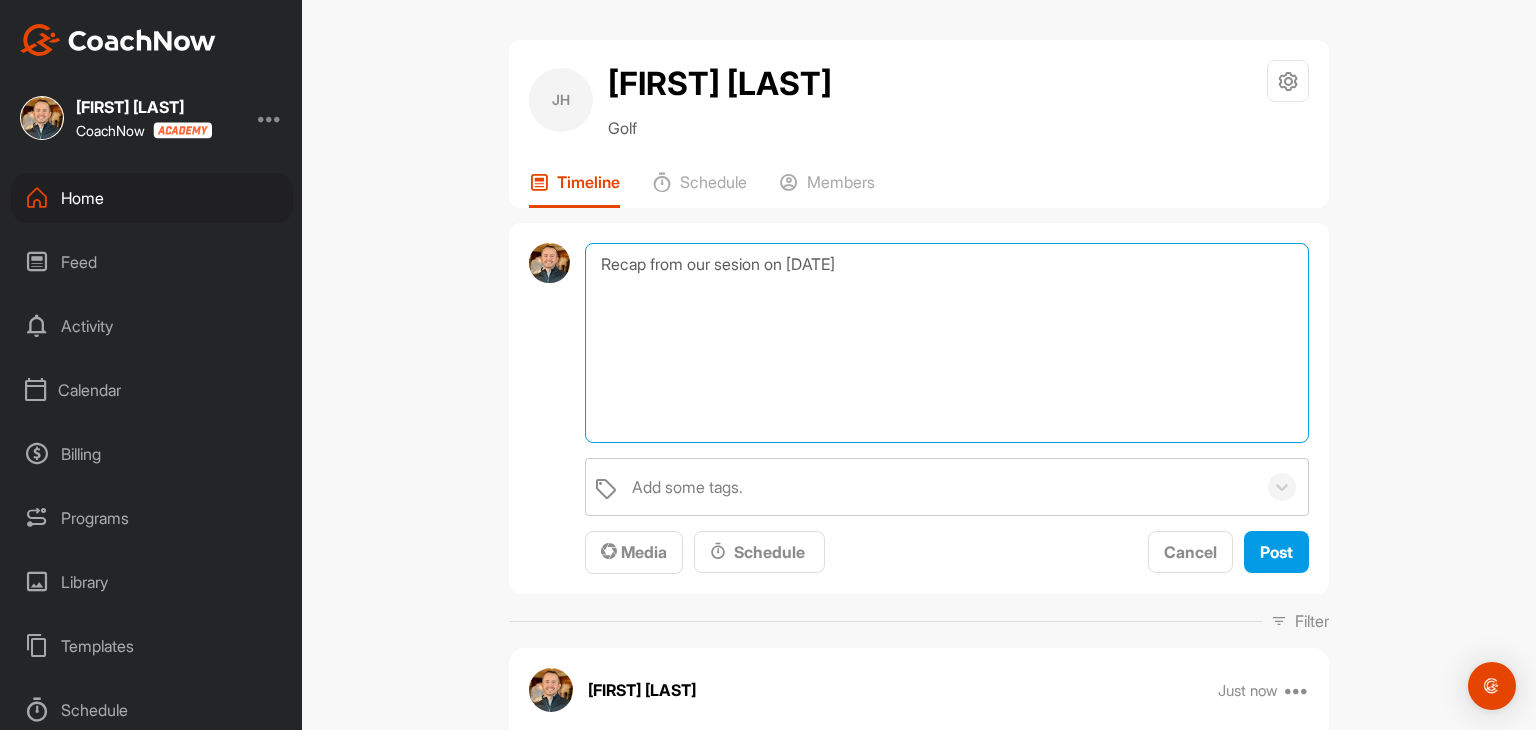 click on "Recap from our sesion on [DATE]" at bounding box center (947, 343) 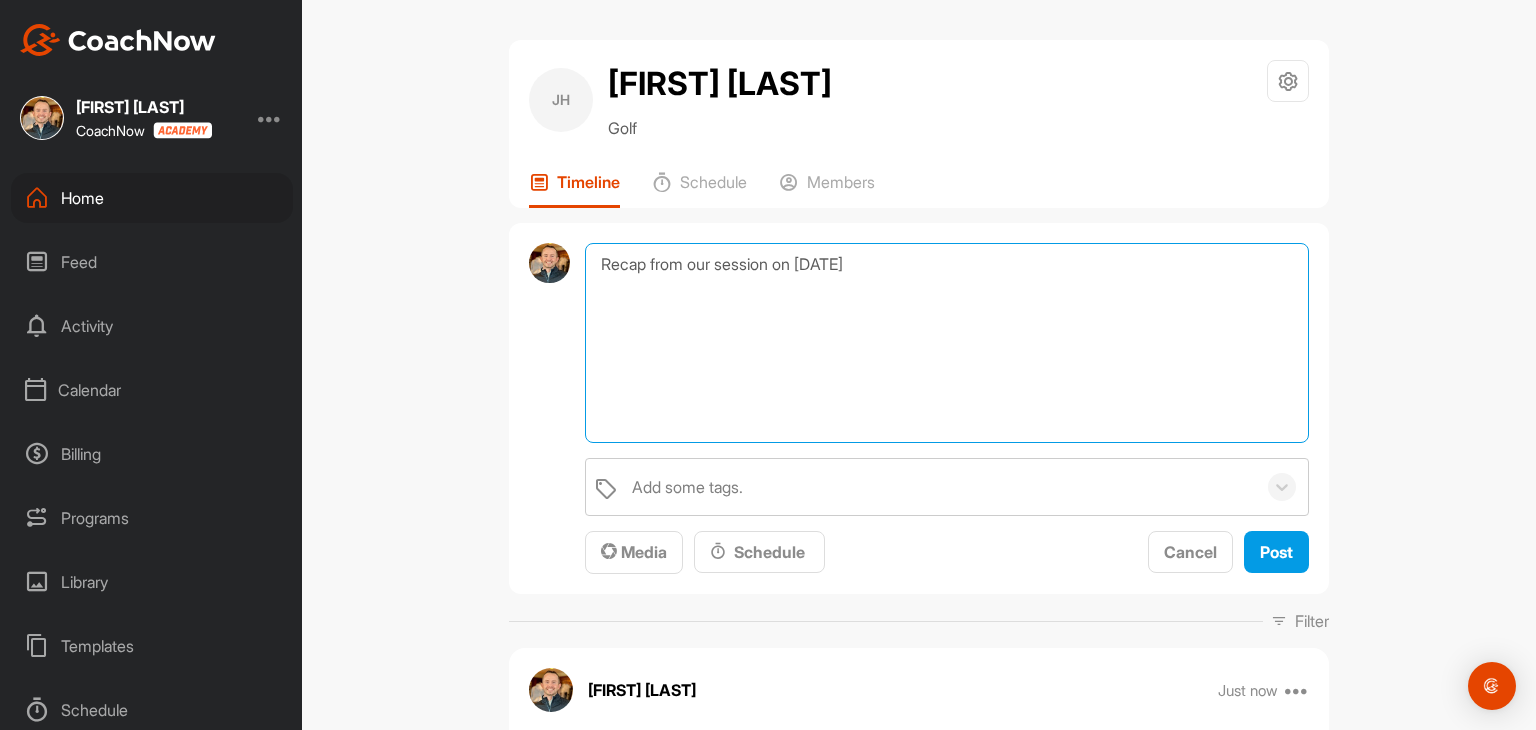 click on "Recap from our session on [DATE]" at bounding box center (947, 343) 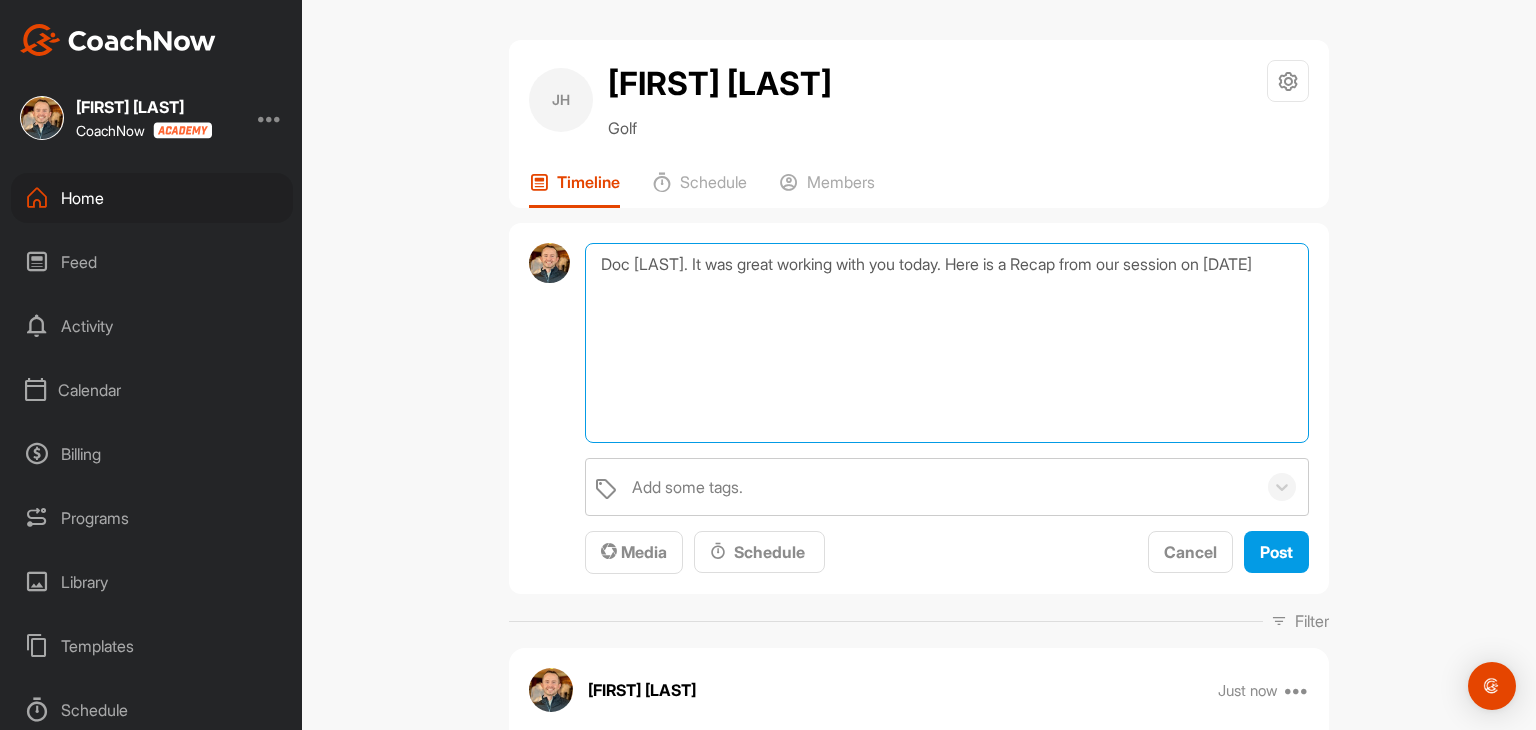 drag, startPoint x: 1280, startPoint y: 266, endPoint x: 1195, endPoint y: 261, distance: 85.146935 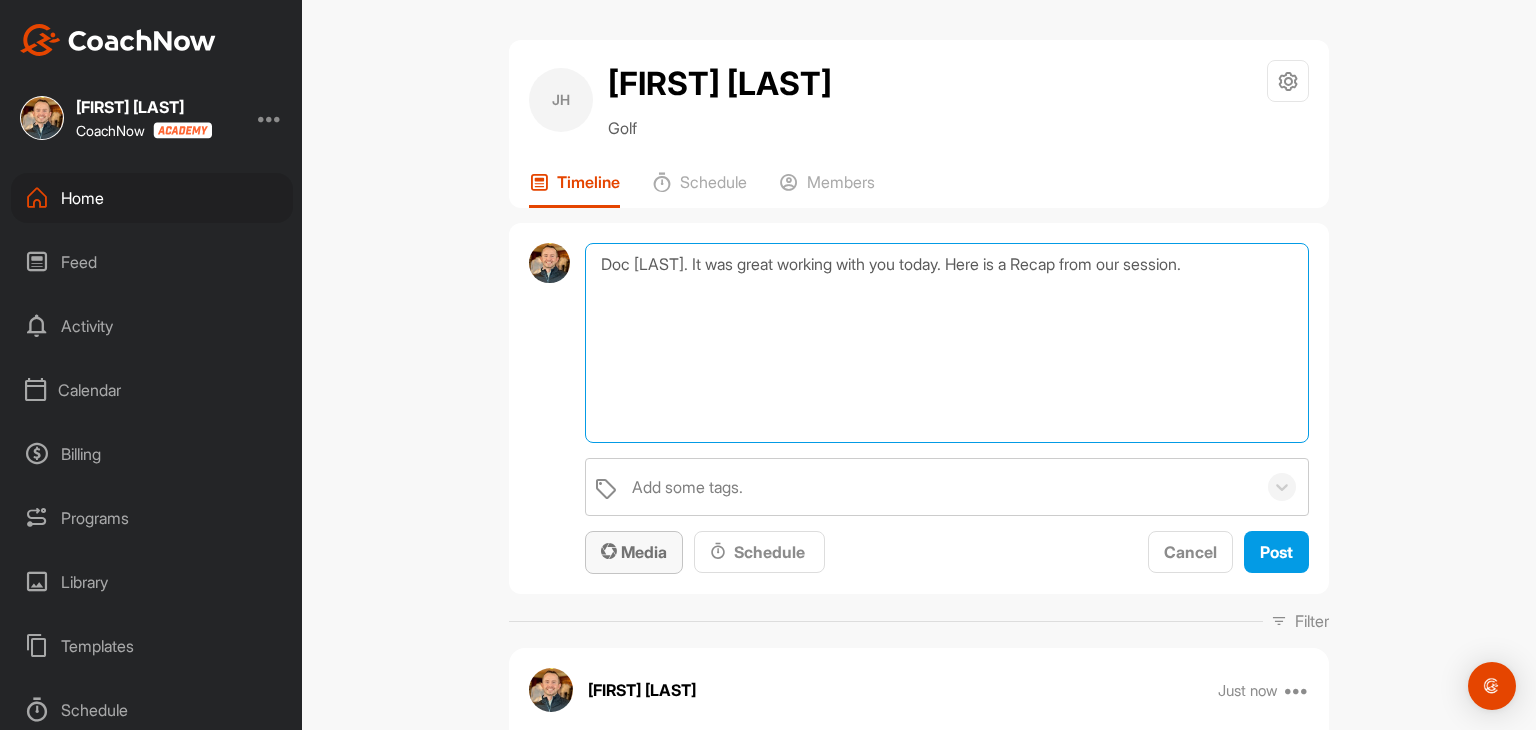 type on "Doc [LAST]. It was great working with you today. Here is a Recap from our session." 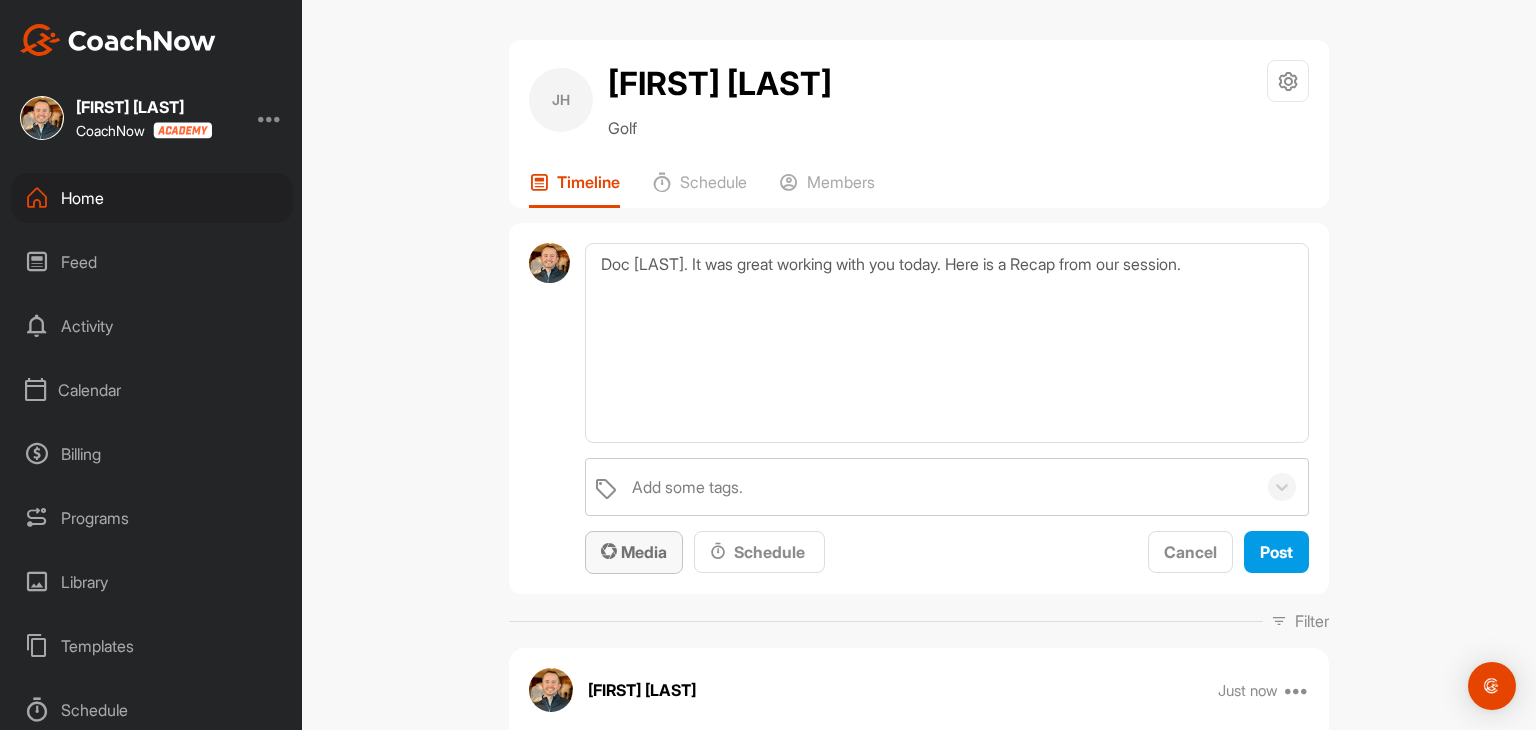 click on "Media" at bounding box center [634, 552] 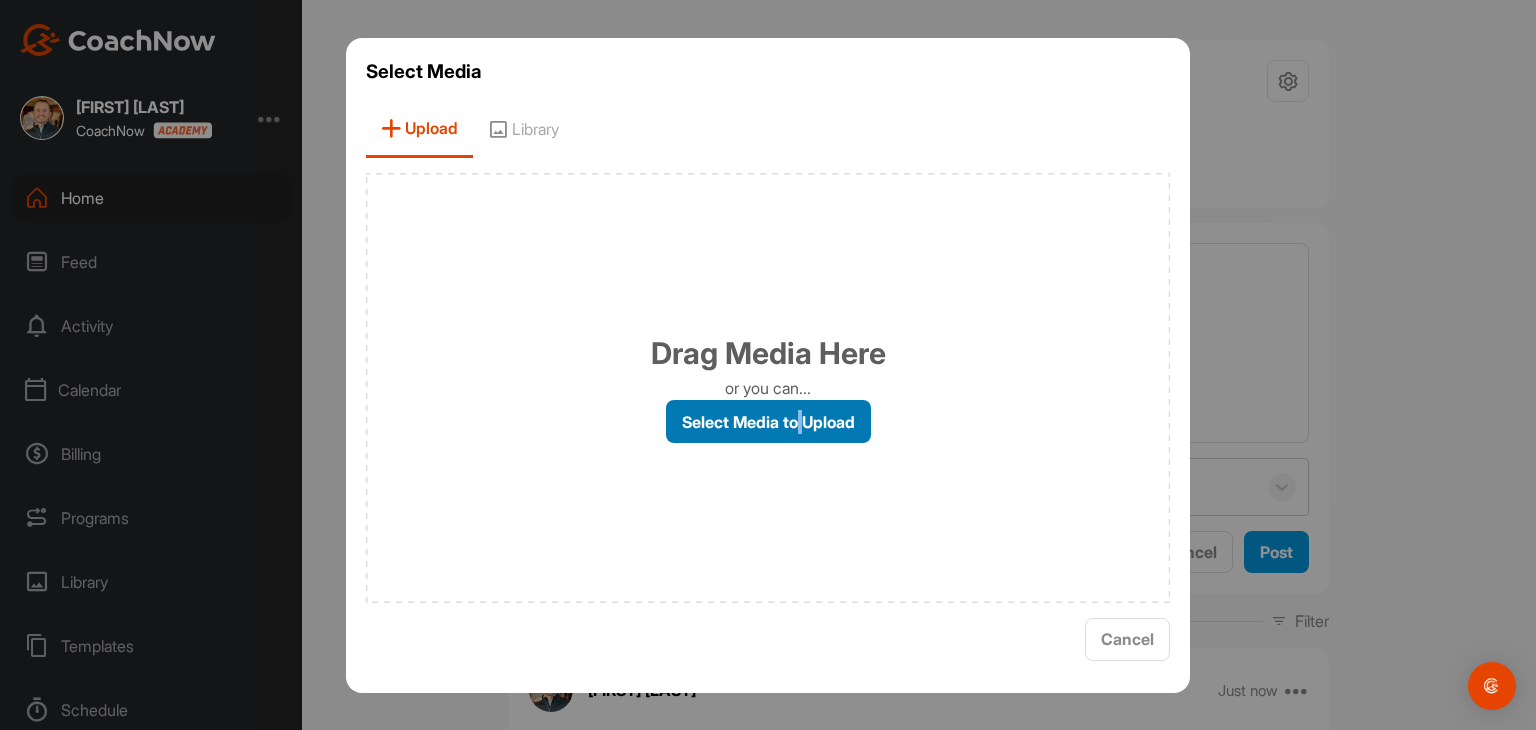 click on "Select Media to Upload" at bounding box center [768, 421] 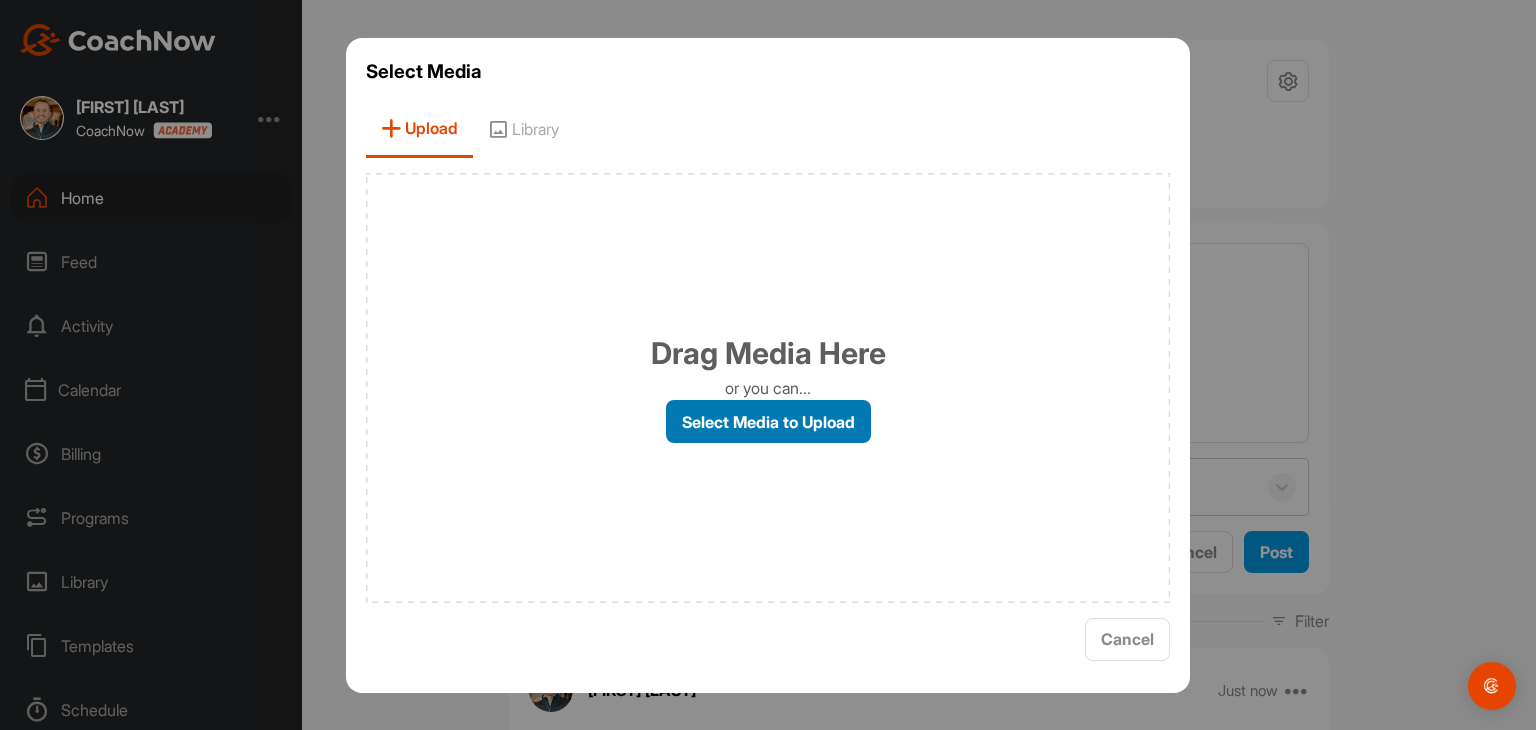 click on "Select Media to Upload" at bounding box center [768, 421] 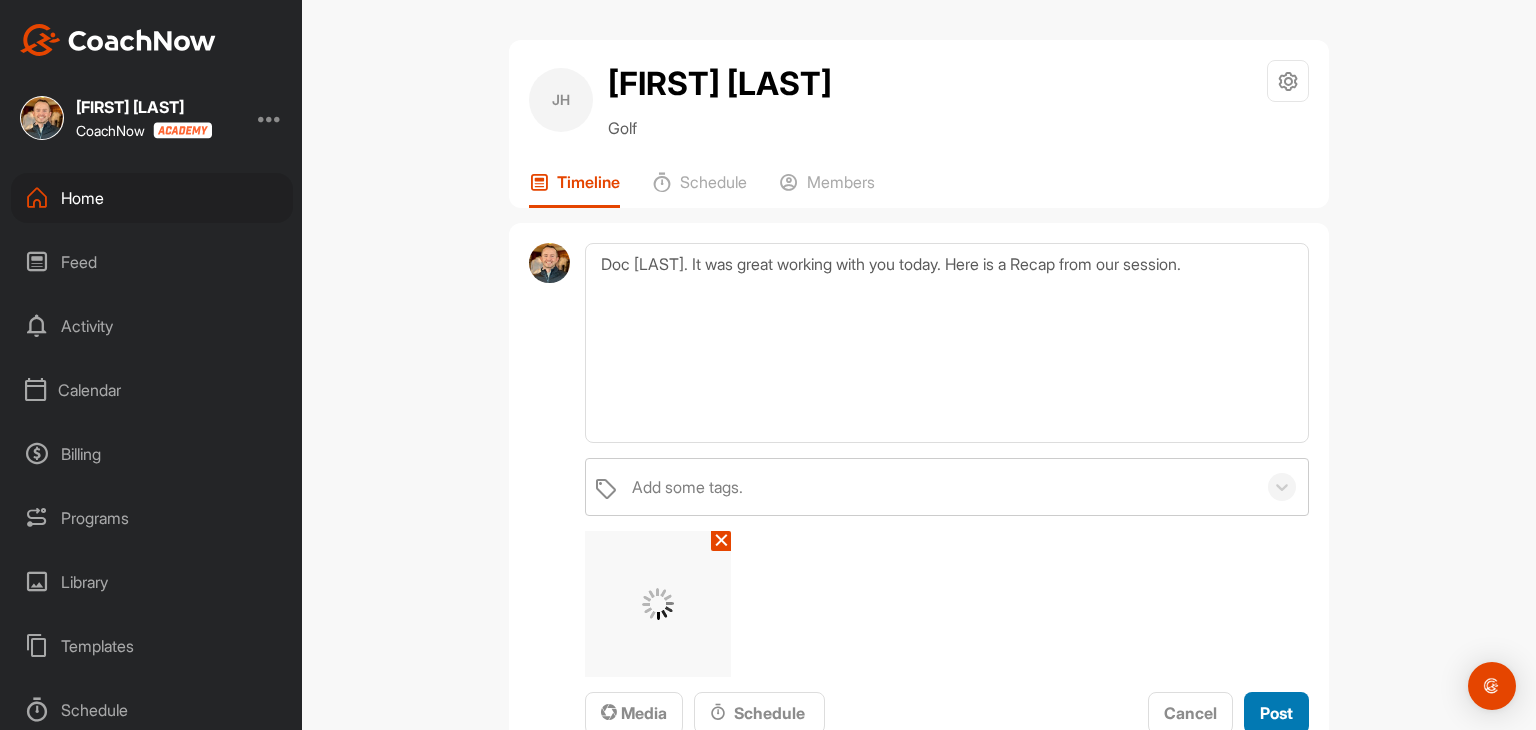 click on "Post" at bounding box center (1276, 713) 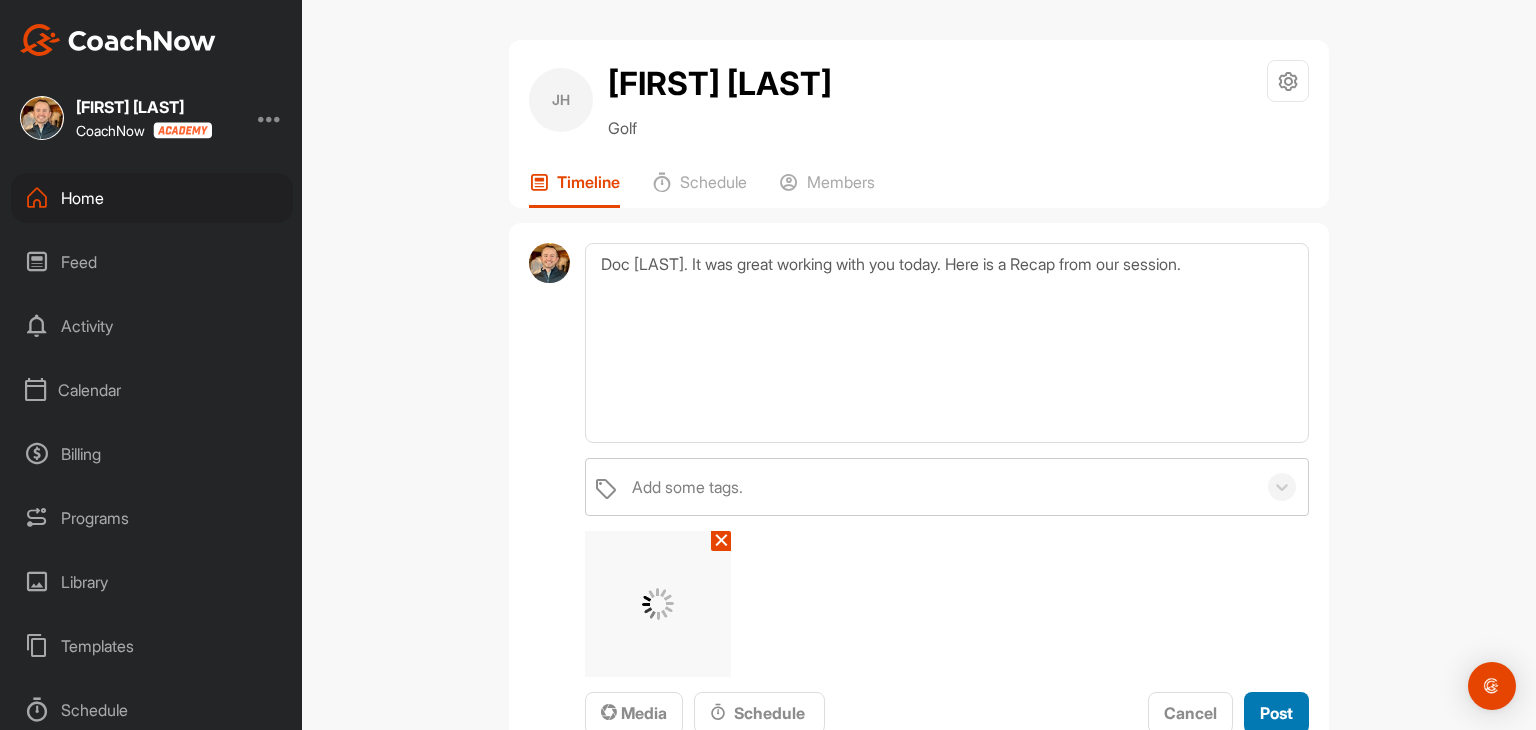 type 